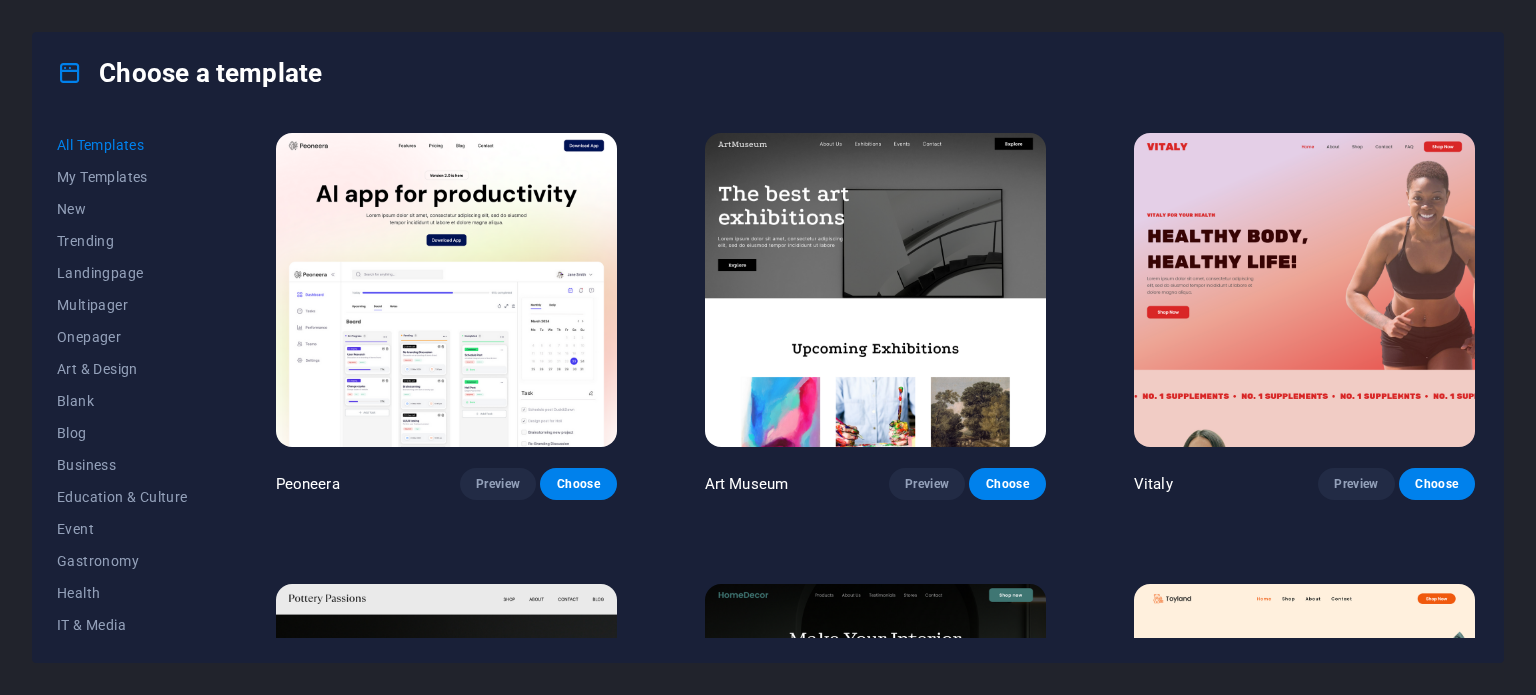 scroll, scrollTop: 0, scrollLeft: 0, axis: both 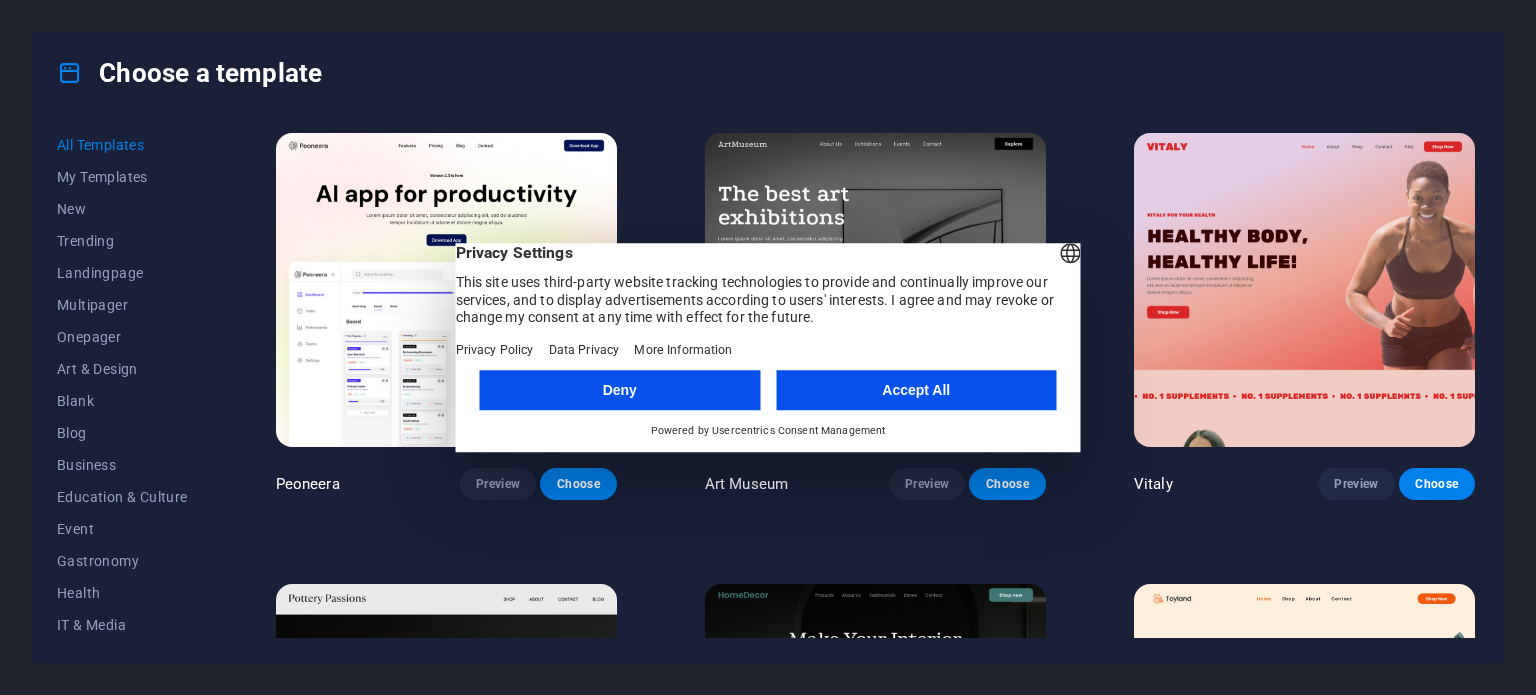click on "Accept All" at bounding box center [916, 390] 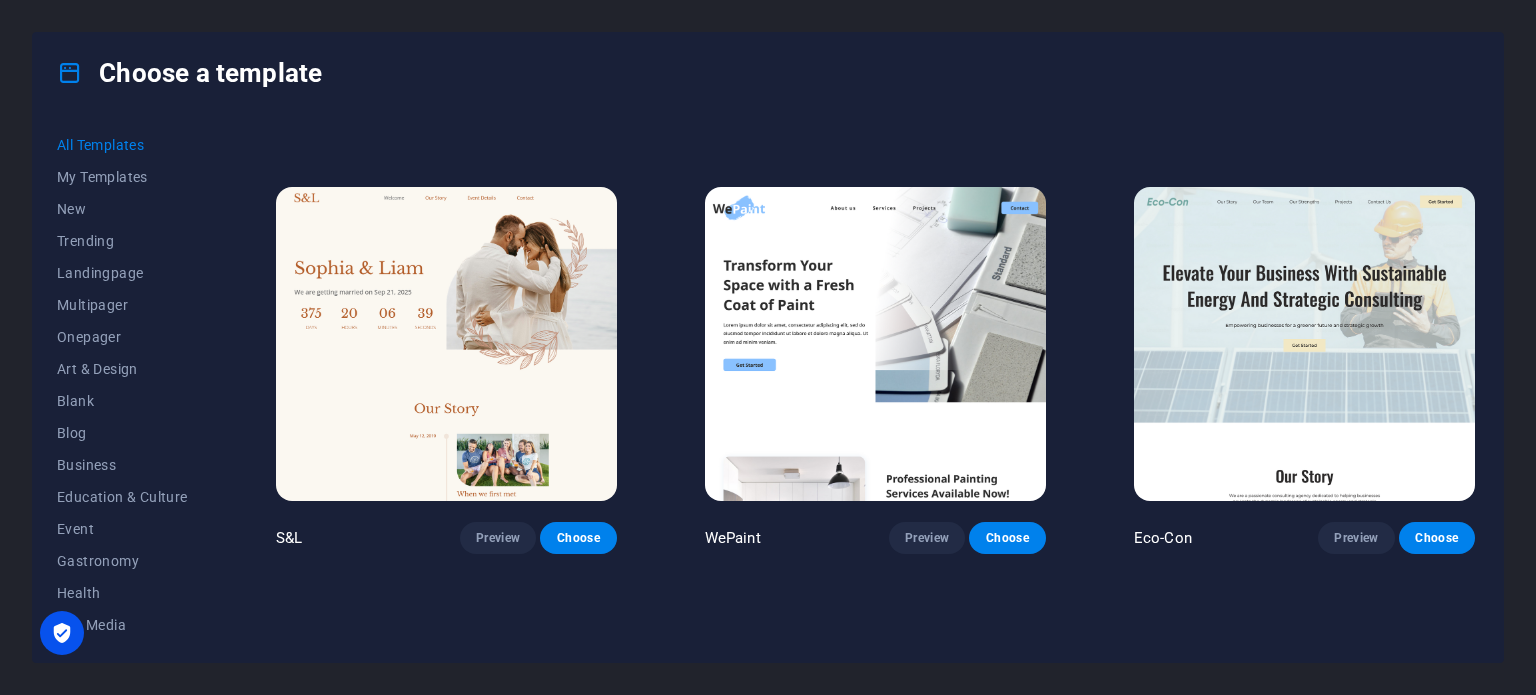 scroll, scrollTop: 1800, scrollLeft: 0, axis: vertical 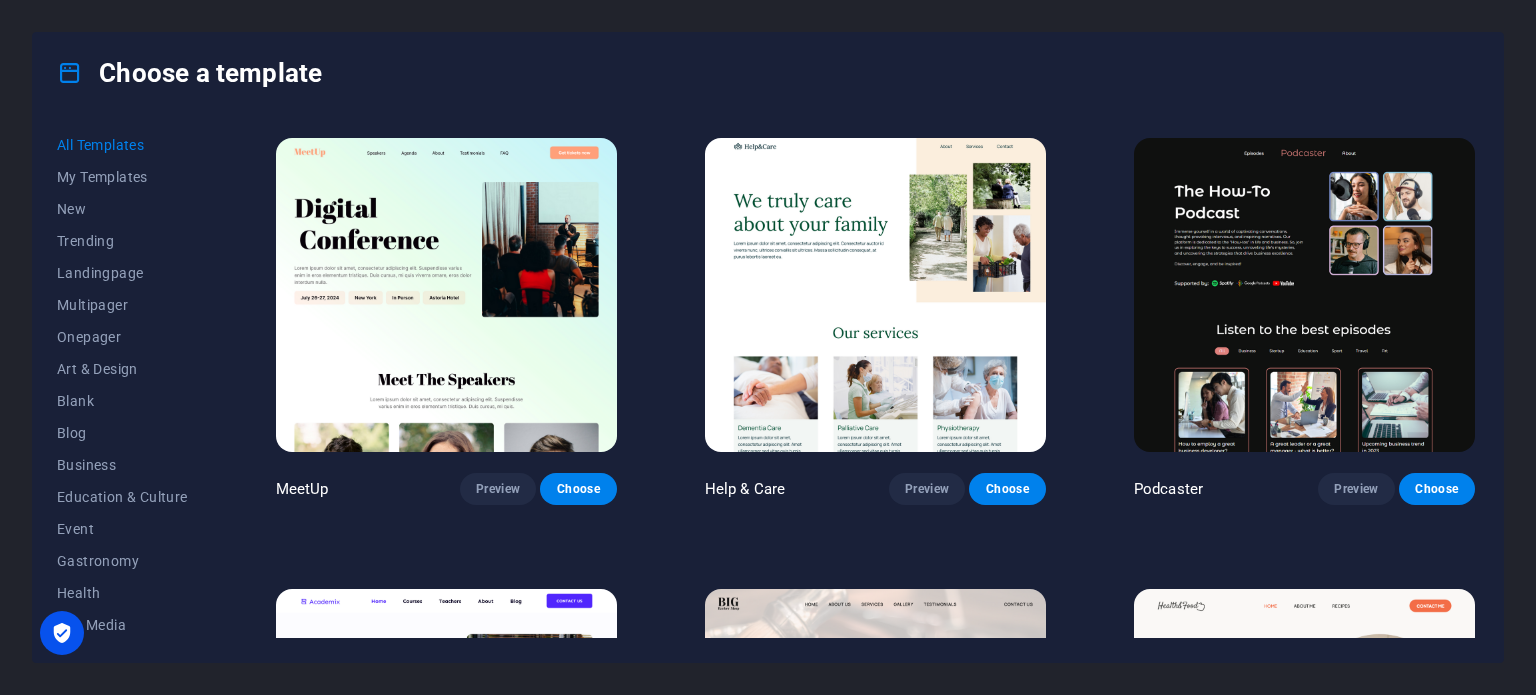 click on "Peoneera Preview Choose Art Museum Preview Choose Vitaly Preview Choose Pottery Passions Preview Choose Home Decor Preview Choose Toyland Preview Choose Pet Shop Preview Choose Wonder Planner Preview Choose Transportable Preview Choose S&L Preview Choose WePaint Preview Choose Eco-Con Preview Choose MeetUp Preview Choose Help & Care Preview Choose Podcaster Preview Choose Academix Preview Choose BIG [PERSON_NAME] Shop Preview Choose Health & Food Preview Choose UrbanNest Interiors Preview Choose Green Change Preview Choose The Beauty Temple Preview Choose WeTrain Preview Choose Cleaner Preview Choose [PERSON_NAME] Preview Choose Delicioso Preview Choose Dream Garden Preview Choose LumeDeAqua Preview Choose Pets Care Preview Choose SafeSpace Preview Choose Midnight Rain Bar Preview Choose Drive Preview Choose Estator Preview Choose Health Group Preview Choose MakeIt Agency Preview Choose Flower Shop Preview Choose Wanderlust Preview Choose WeSpa Preview Choose [GEOGRAPHIC_DATA] Preview Choose Gadgets Preview Choose Preview Yoga" at bounding box center [875, 11376] 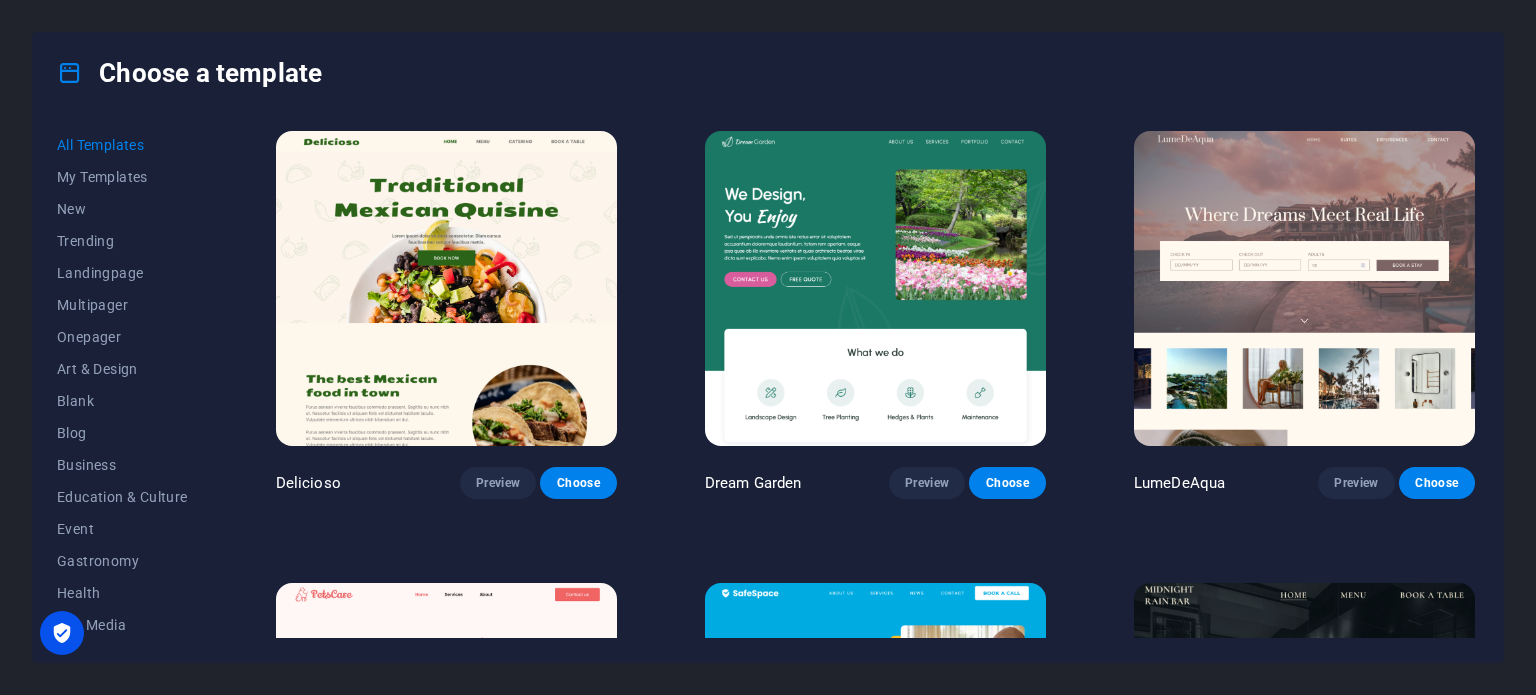 scroll, scrollTop: 3600, scrollLeft: 0, axis: vertical 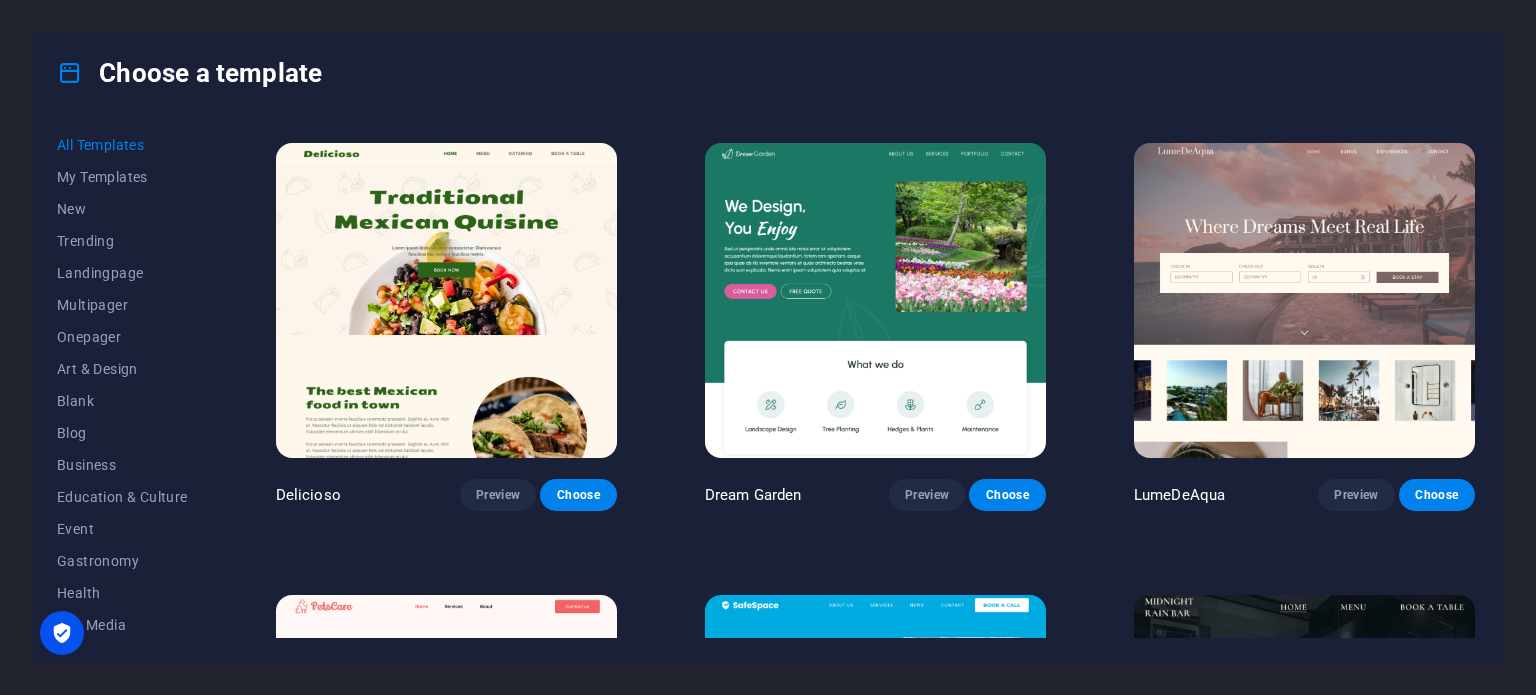 click on "Peoneera Preview Choose Art Museum Preview Choose Vitaly Preview Choose Pottery Passions Preview Choose Home Decor Preview Choose Toyland Preview Choose Pet Shop Preview Choose Wonder Planner Preview Choose Transportable Preview Choose S&L Preview Choose WePaint Preview Choose Eco-Con Preview Choose MeetUp Preview Choose Help & Care Preview Choose Podcaster Preview Choose Academix Preview Choose BIG [PERSON_NAME] Shop Preview Choose Health & Food Preview Choose UrbanNest Interiors Preview Choose Green Change Preview Choose The Beauty Temple Preview Choose WeTrain Preview Choose Cleaner Preview Choose [PERSON_NAME] Preview Choose Delicioso Preview Choose Dream Garden Preview Choose LumeDeAqua Preview Choose Pets Care Preview Choose SafeSpace Preview Choose Midnight Rain Bar Preview Choose Drive Preview Choose Estator Preview Choose Health Group Preview Choose MakeIt Agency Preview Choose Flower Shop Preview Choose Wanderlust Preview Choose WeSpa Preview Choose [GEOGRAPHIC_DATA] Preview Choose Gadgets Preview Choose Preview Yoga" at bounding box center (875, 9576) 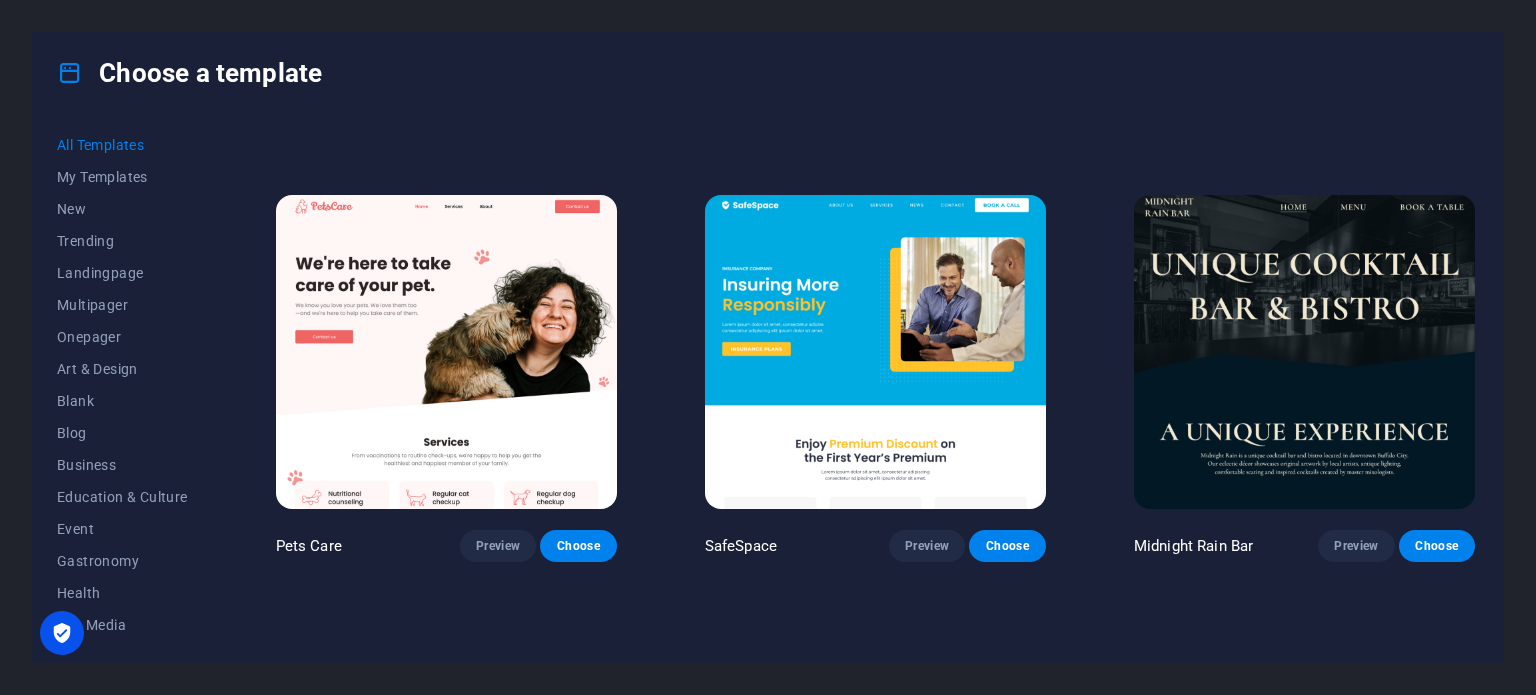 drag, startPoint x: 916, startPoint y: 530, endPoint x: 687, endPoint y: 116, distance: 473.11417 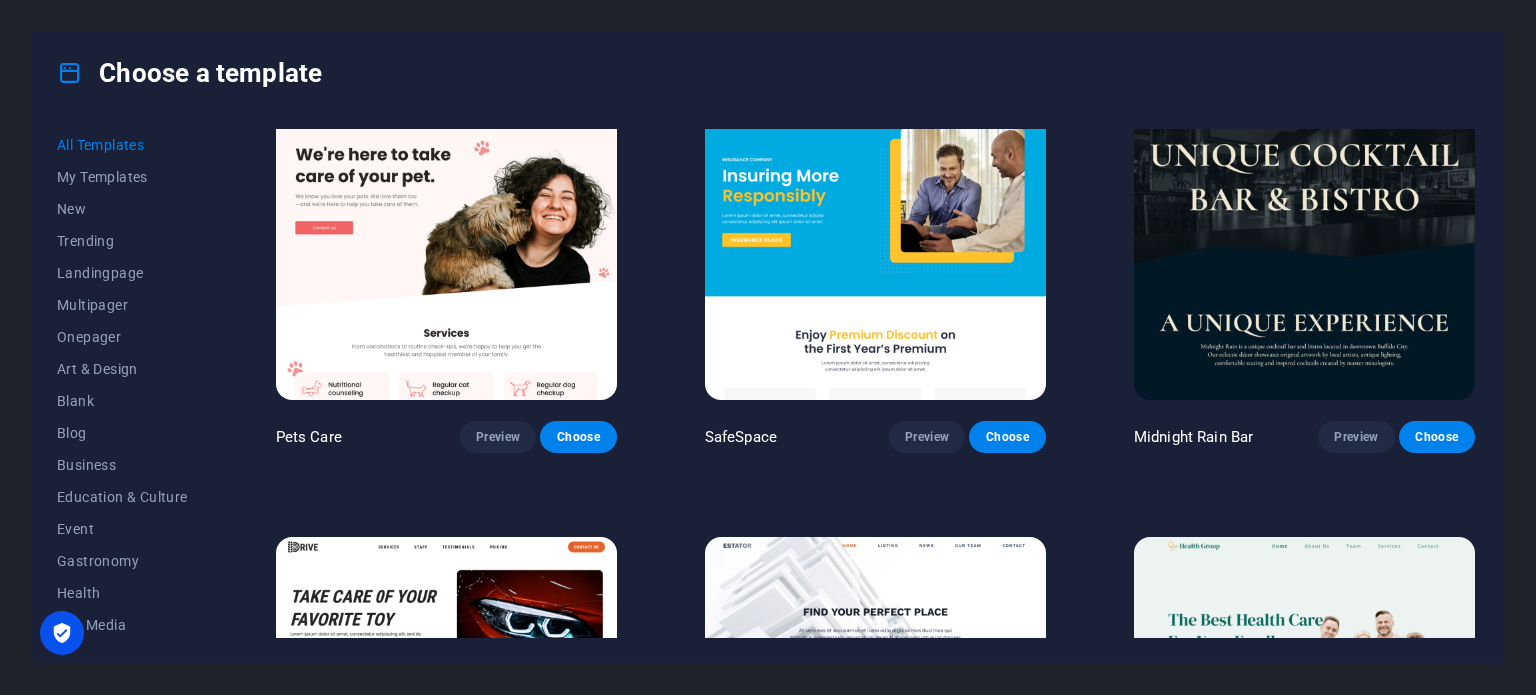scroll, scrollTop: 4100, scrollLeft: 0, axis: vertical 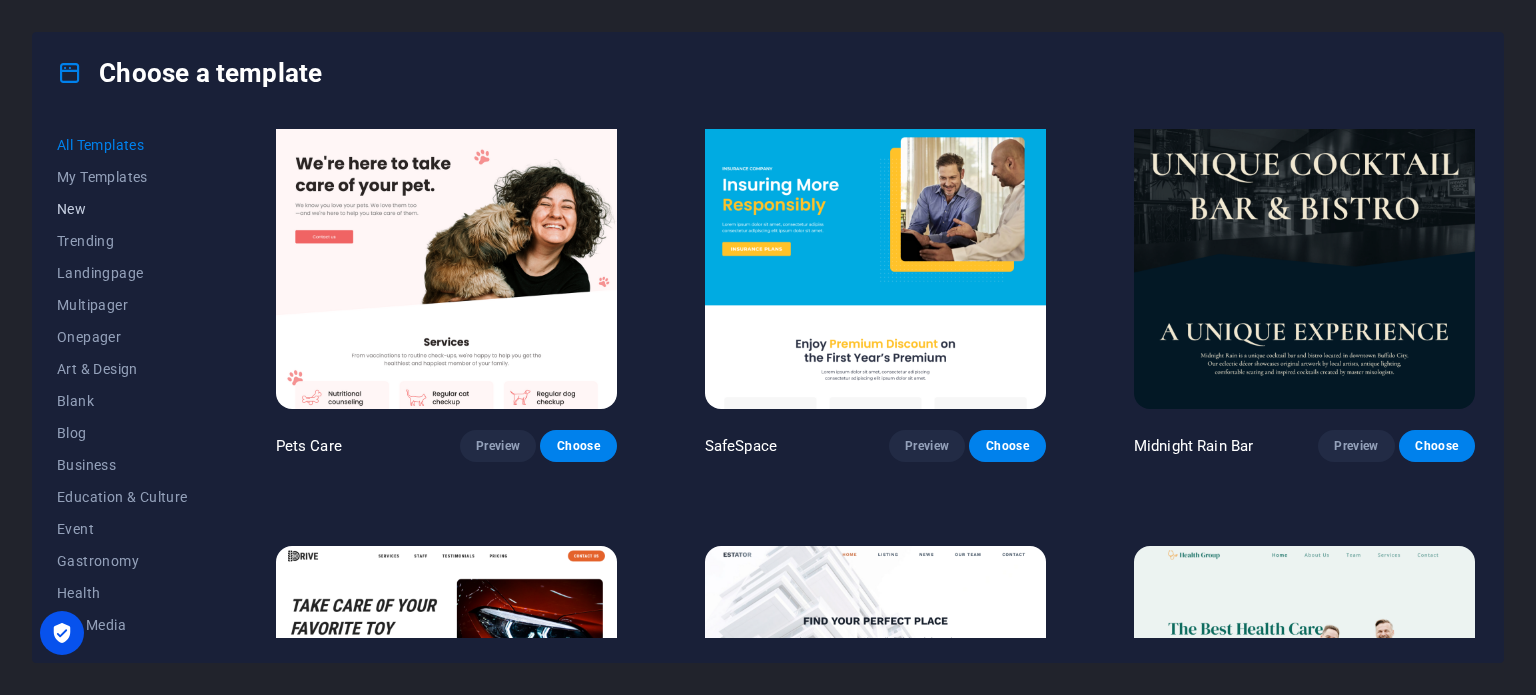 click on "New" at bounding box center [122, 209] 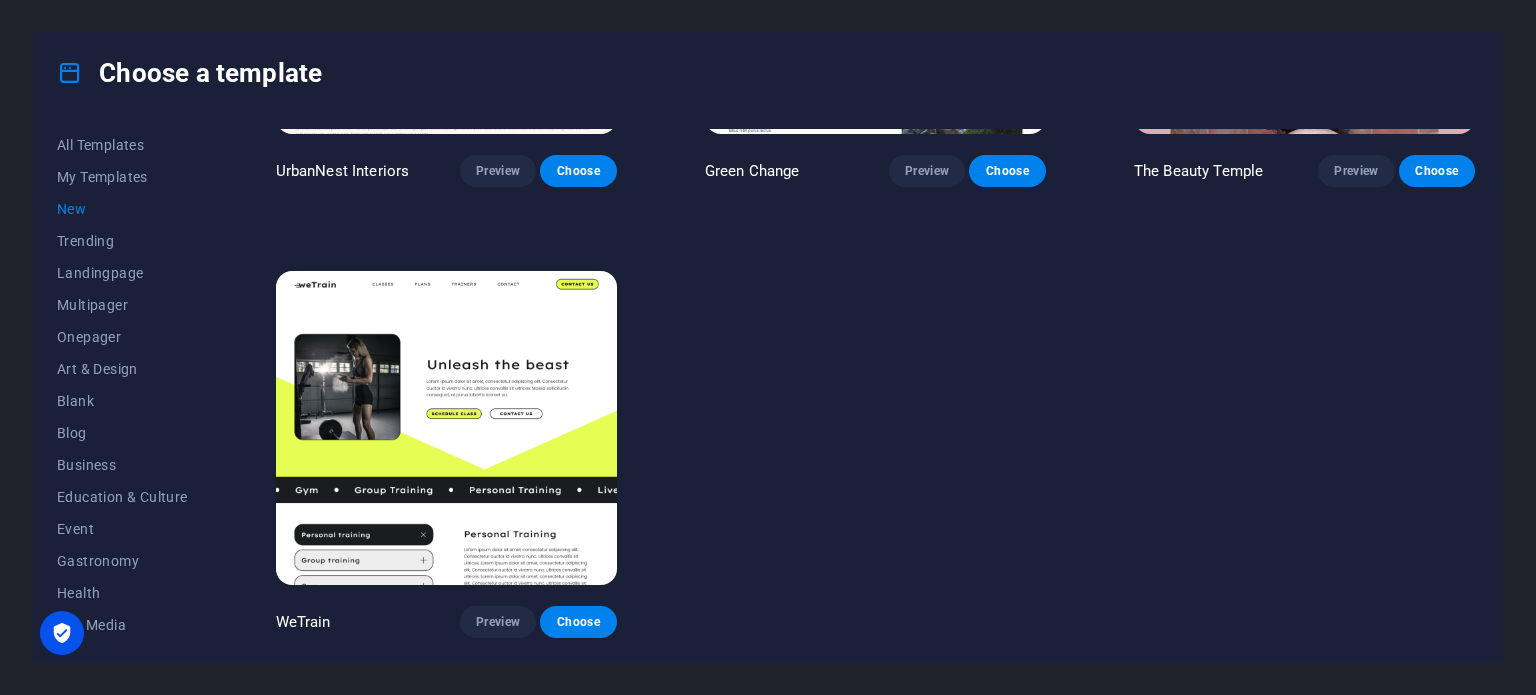scroll, scrollTop: 3005, scrollLeft: 0, axis: vertical 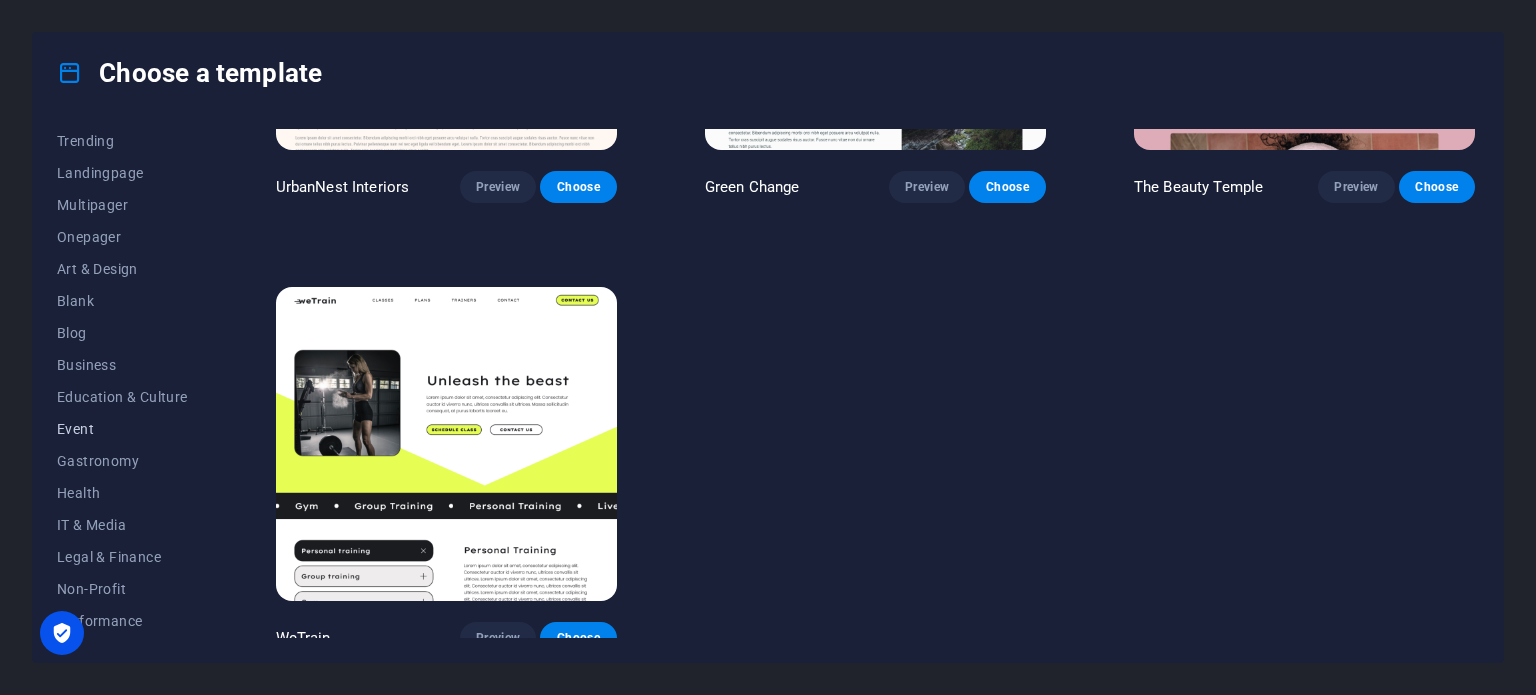 click on "Event" at bounding box center [122, 429] 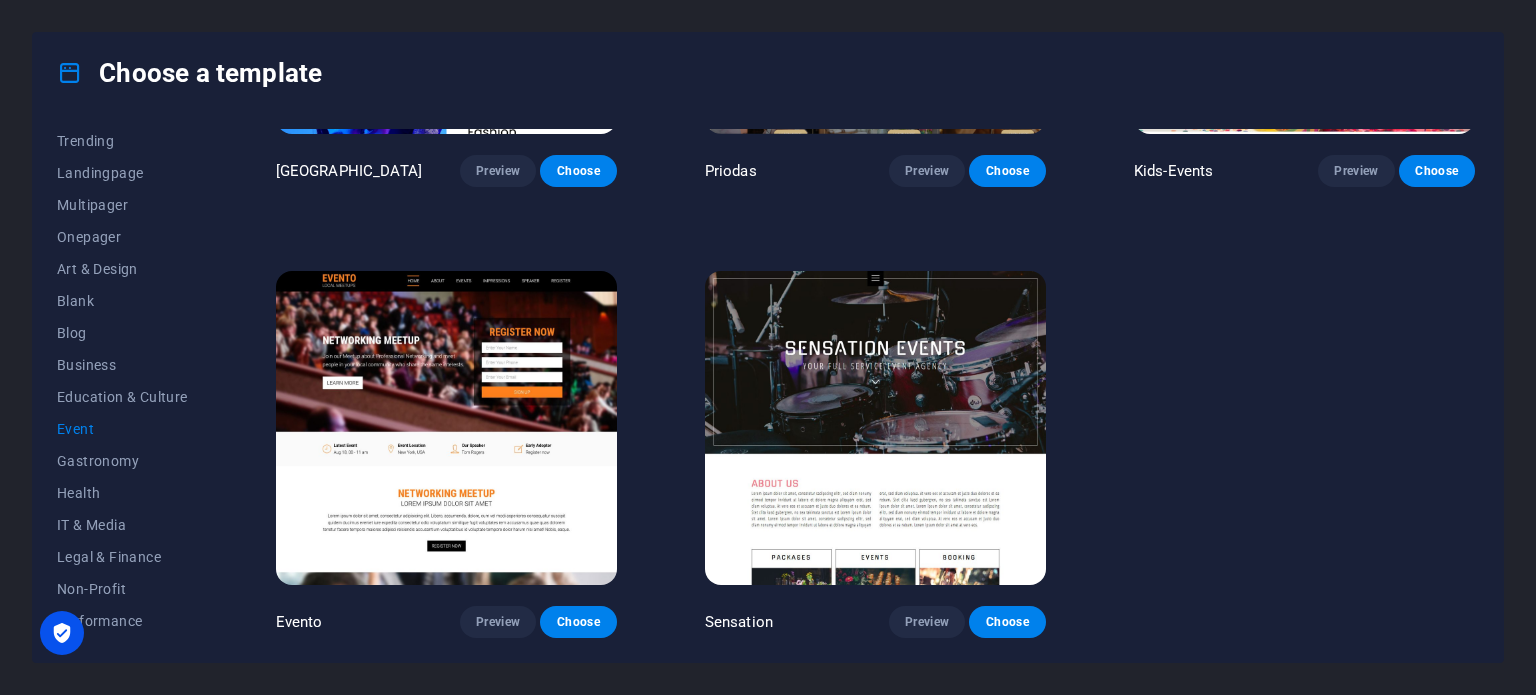 scroll, scrollTop: 758, scrollLeft: 0, axis: vertical 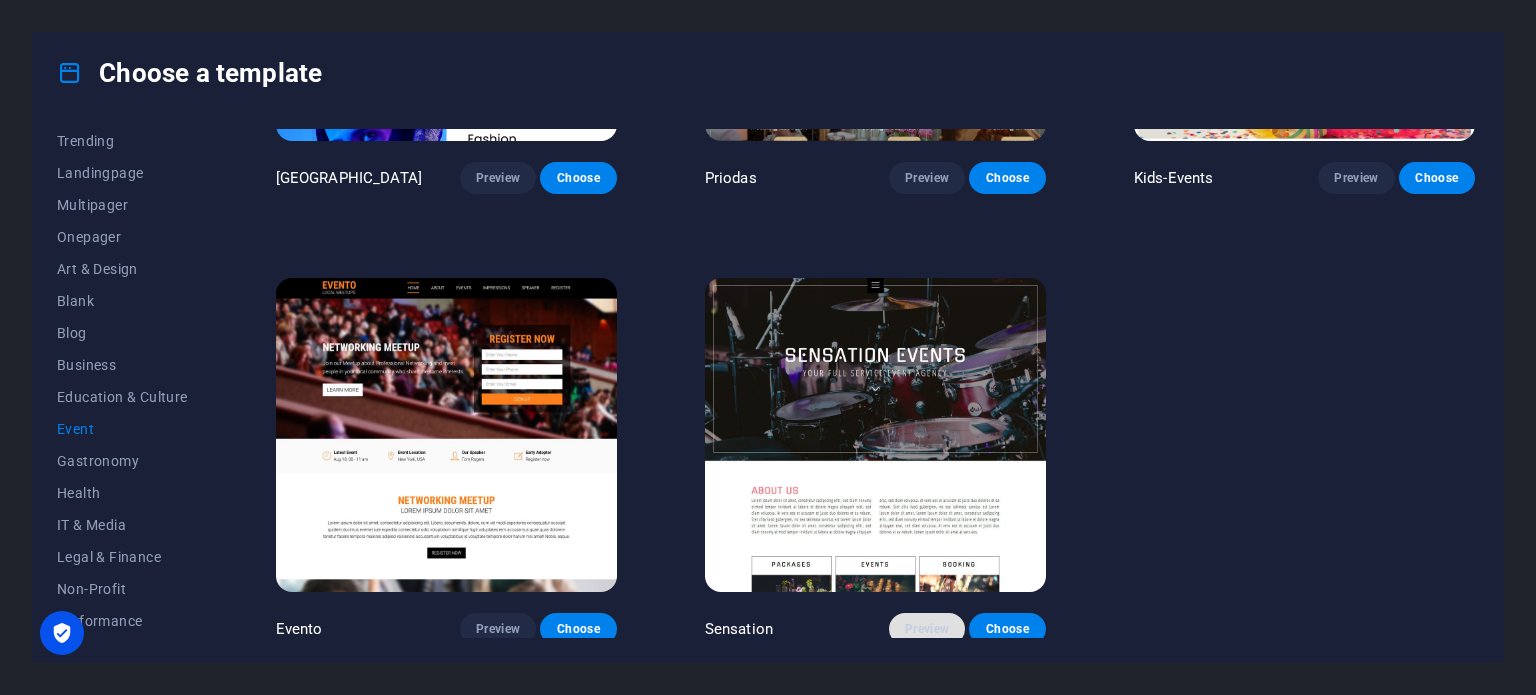 click on "Preview" at bounding box center (927, 629) 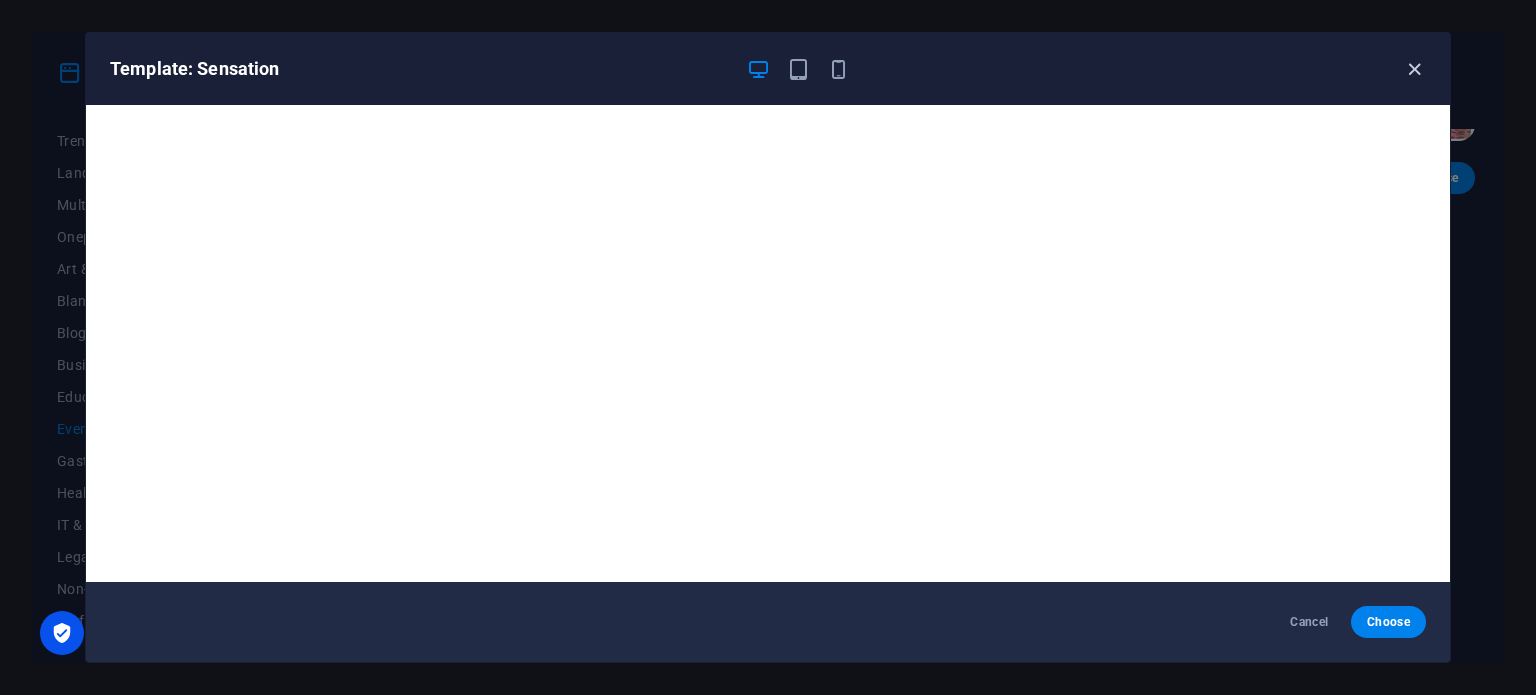 click at bounding box center (1414, 69) 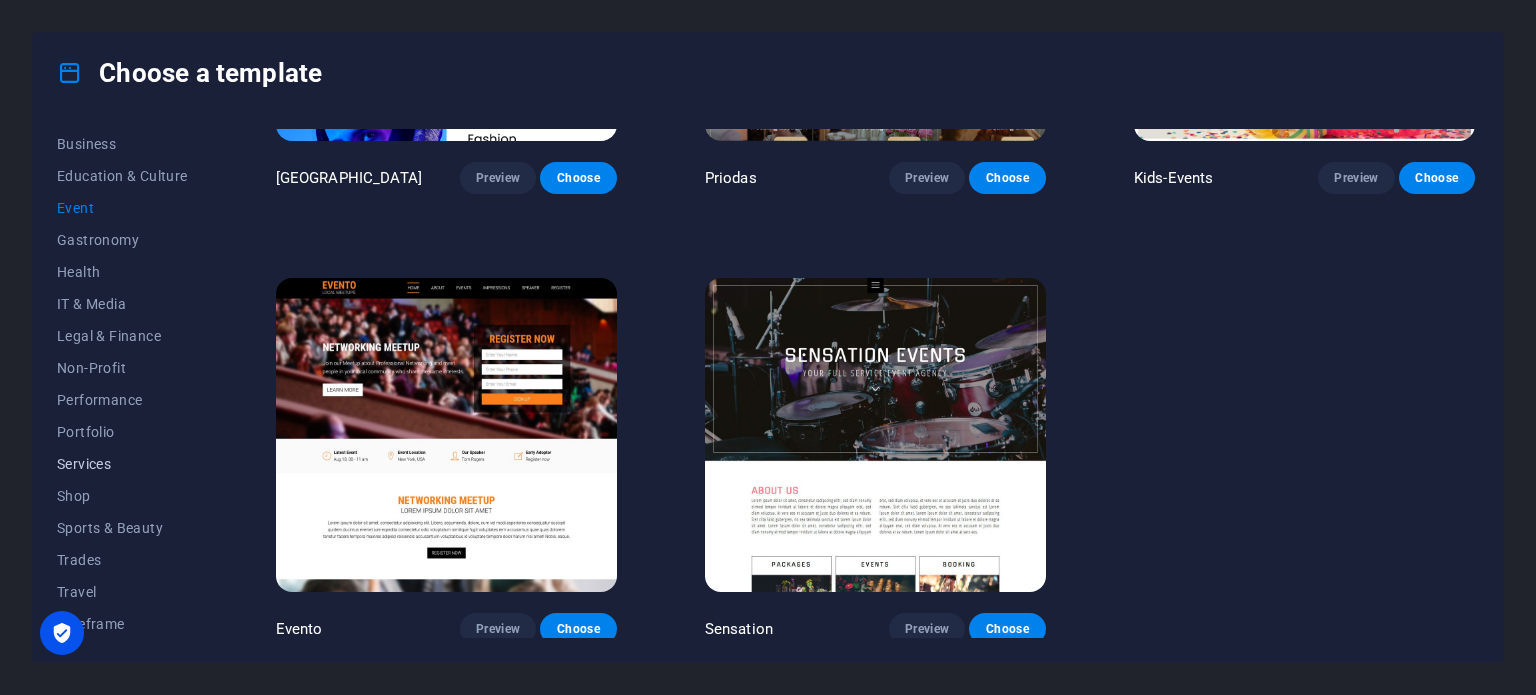 scroll, scrollTop: 322, scrollLeft: 0, axis: vertical 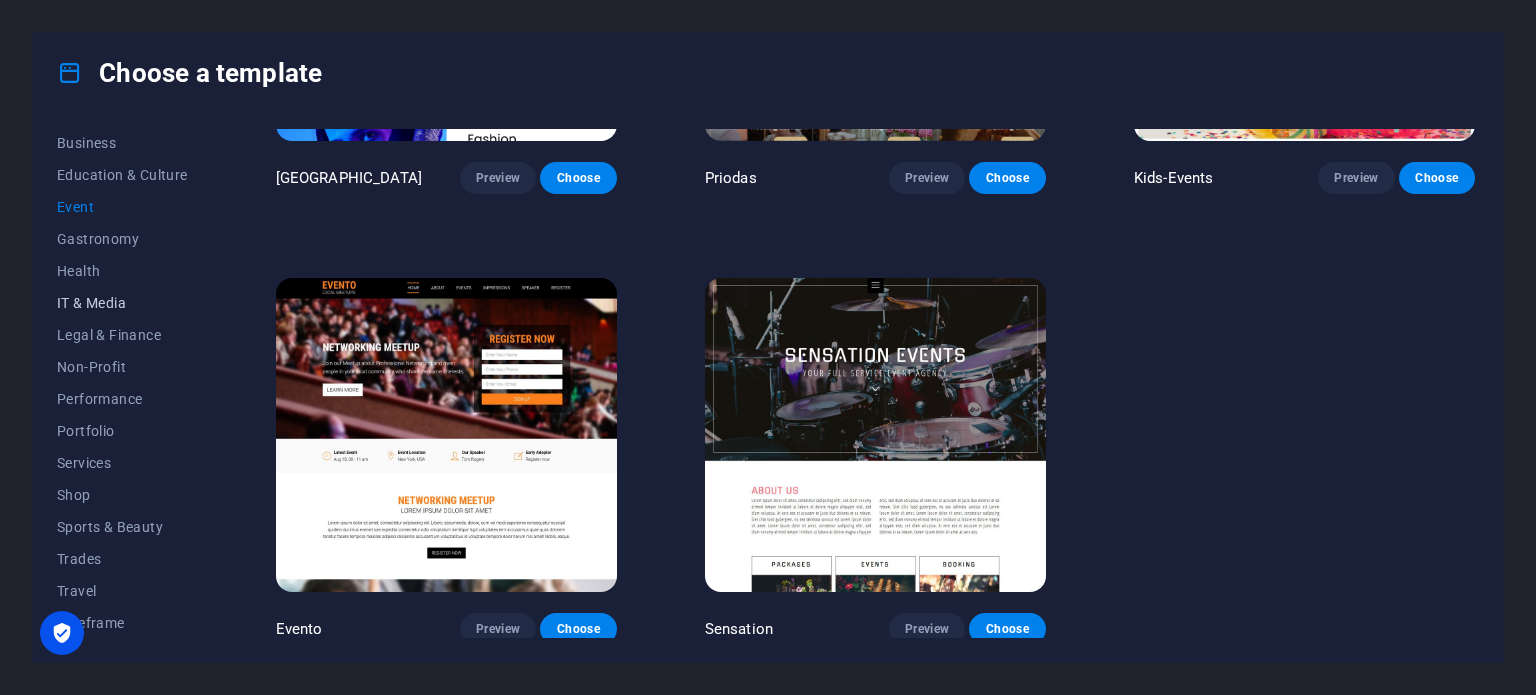 click on "IT & Media" at bounding box center (122, 303) 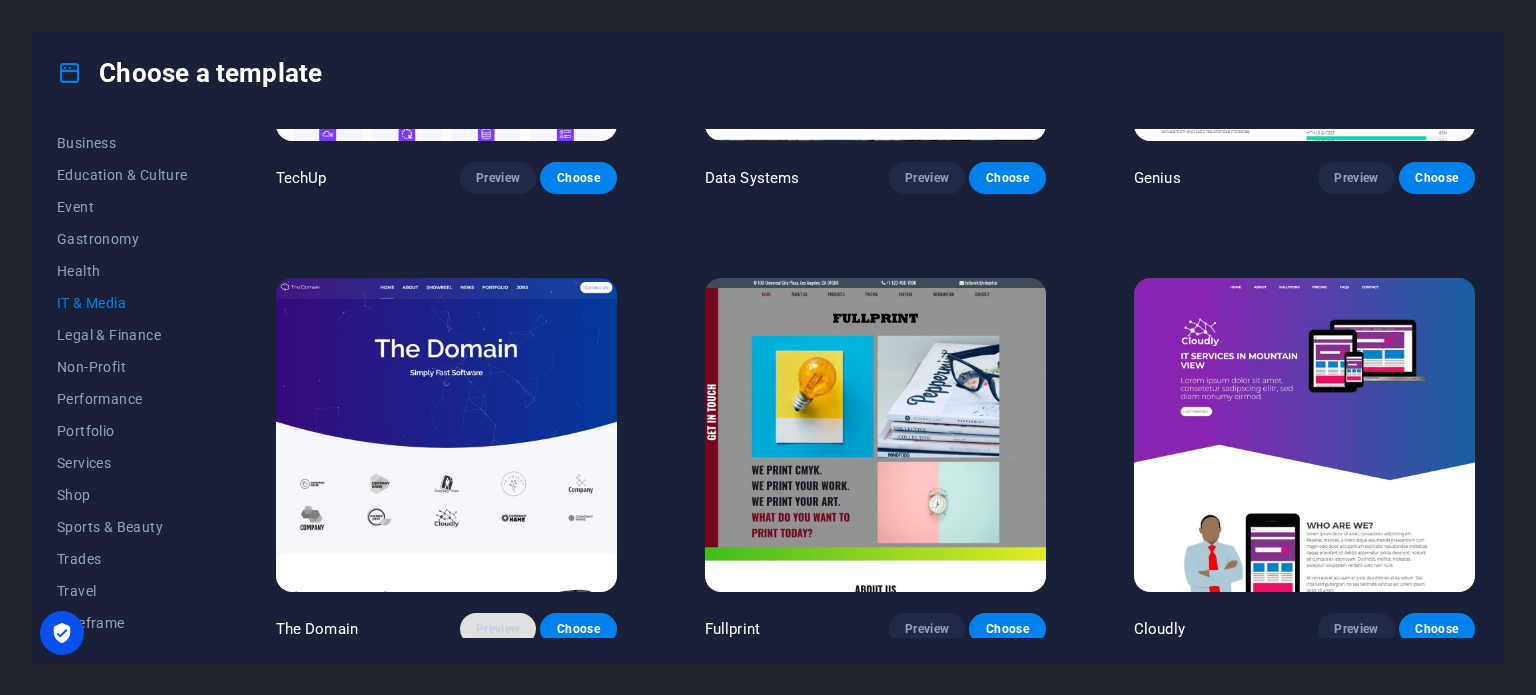 click on "Preview" at bounding box center (498, 629) 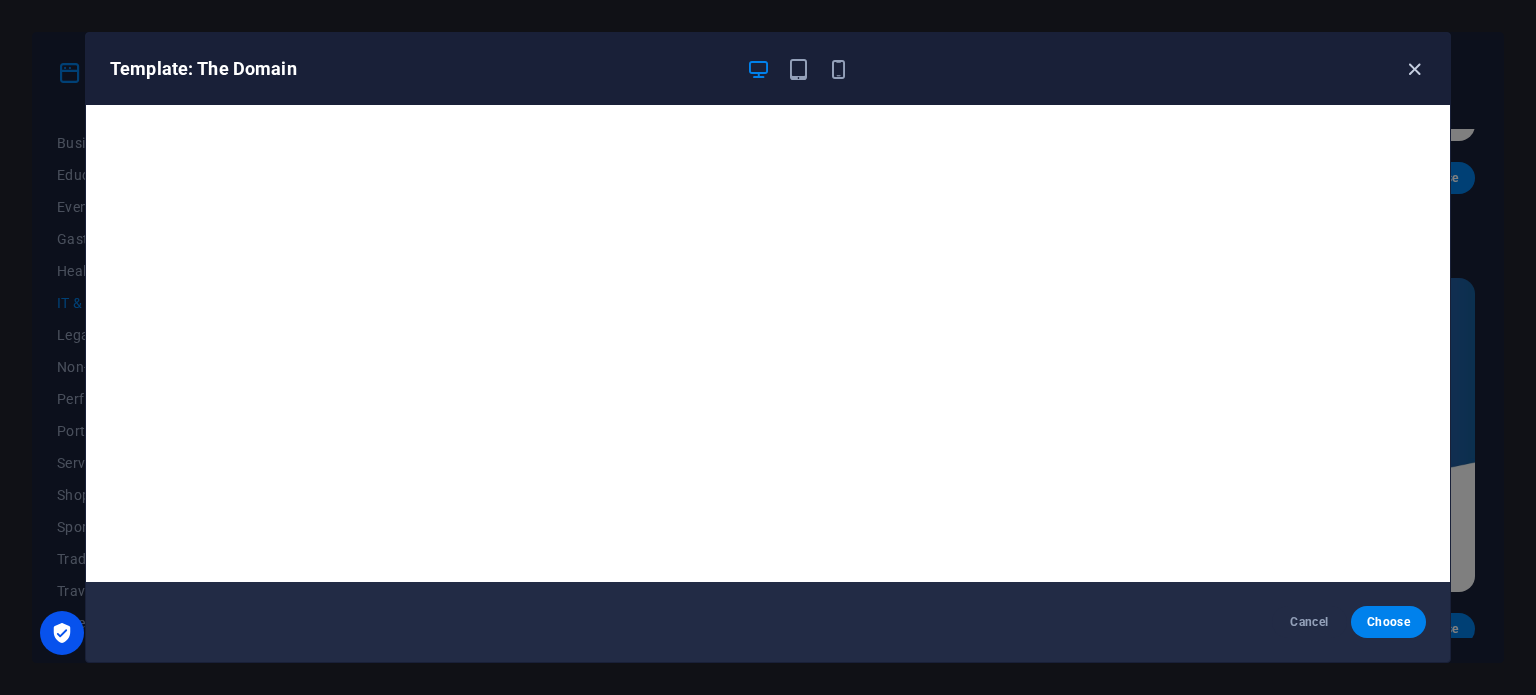 click at bounding box center (1414, 69) 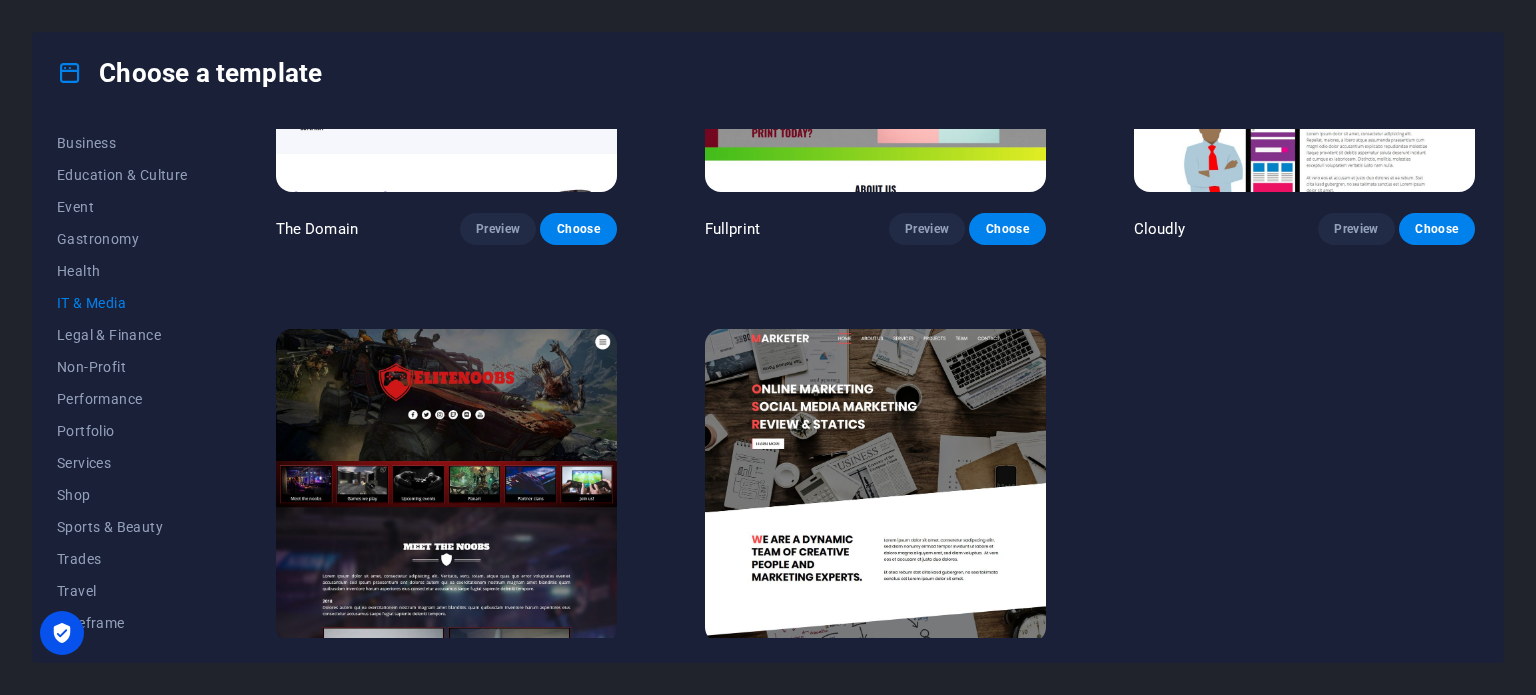 click on "Peoneera Preview Choose MakeIt Agency Preview Choose Gadgets Preview Choose TechUp Preview Choose Data Systems Preview Choose Genius Preview Choose The Domain Preview Choose Fullprint Preview Choose Cloudly Preview Choose Elitenoobs Preview Choose Marketer Preview Choose" at bounding box center (875, -167) 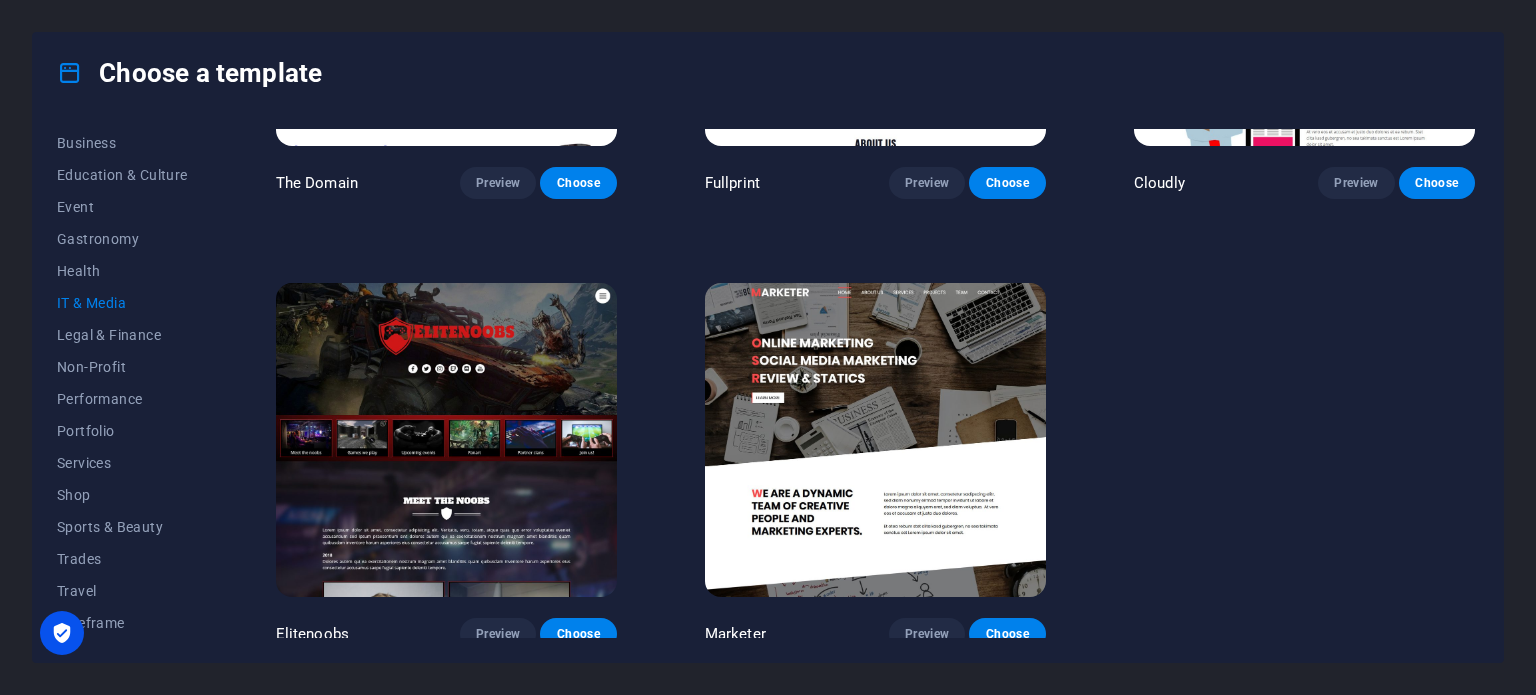 scroll, scrollTop: 1208, scrollLeft: 0, axis: vertical 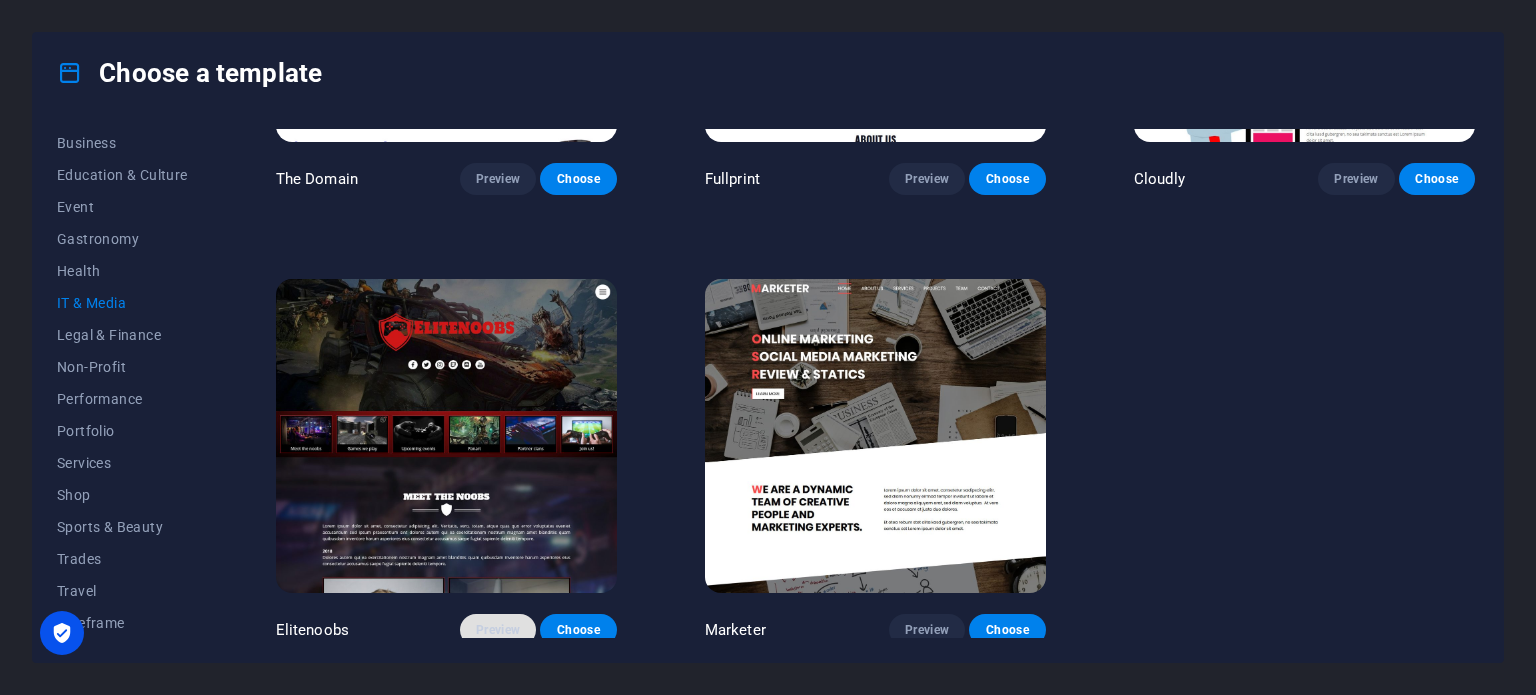 click on "Preview" at bounding box center (498, 630) 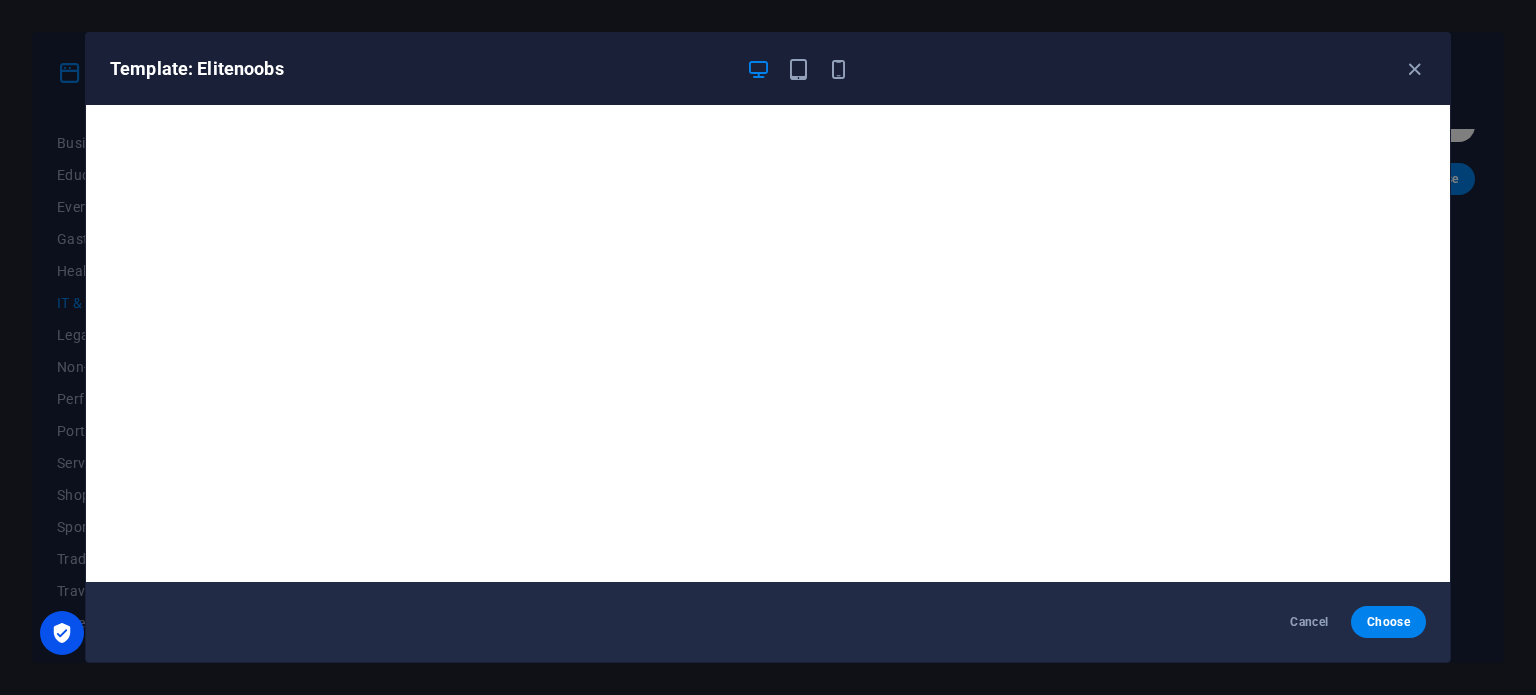 click on "Template: Elitenoobs Cancel Choose" at bounding box center [768, 347] 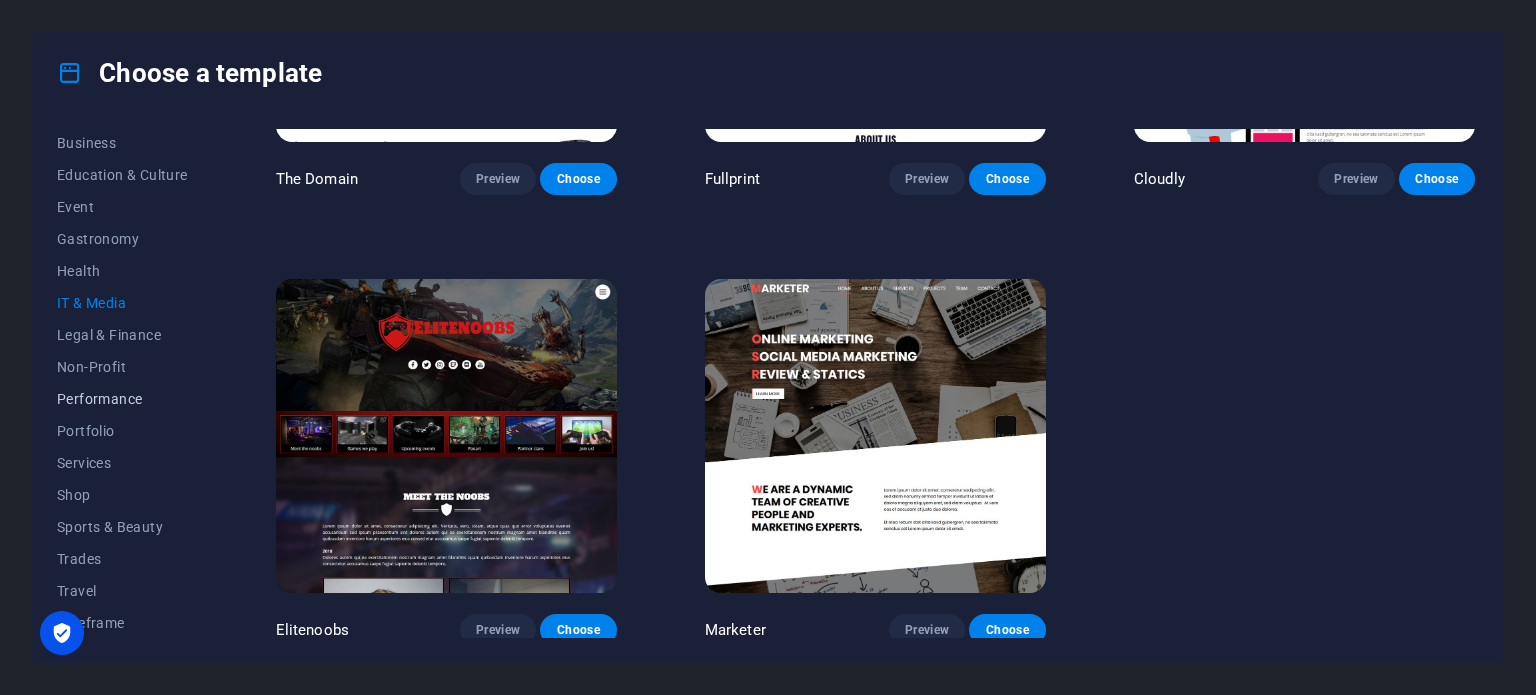 click on "Performance" at bounding box center [122, 399] 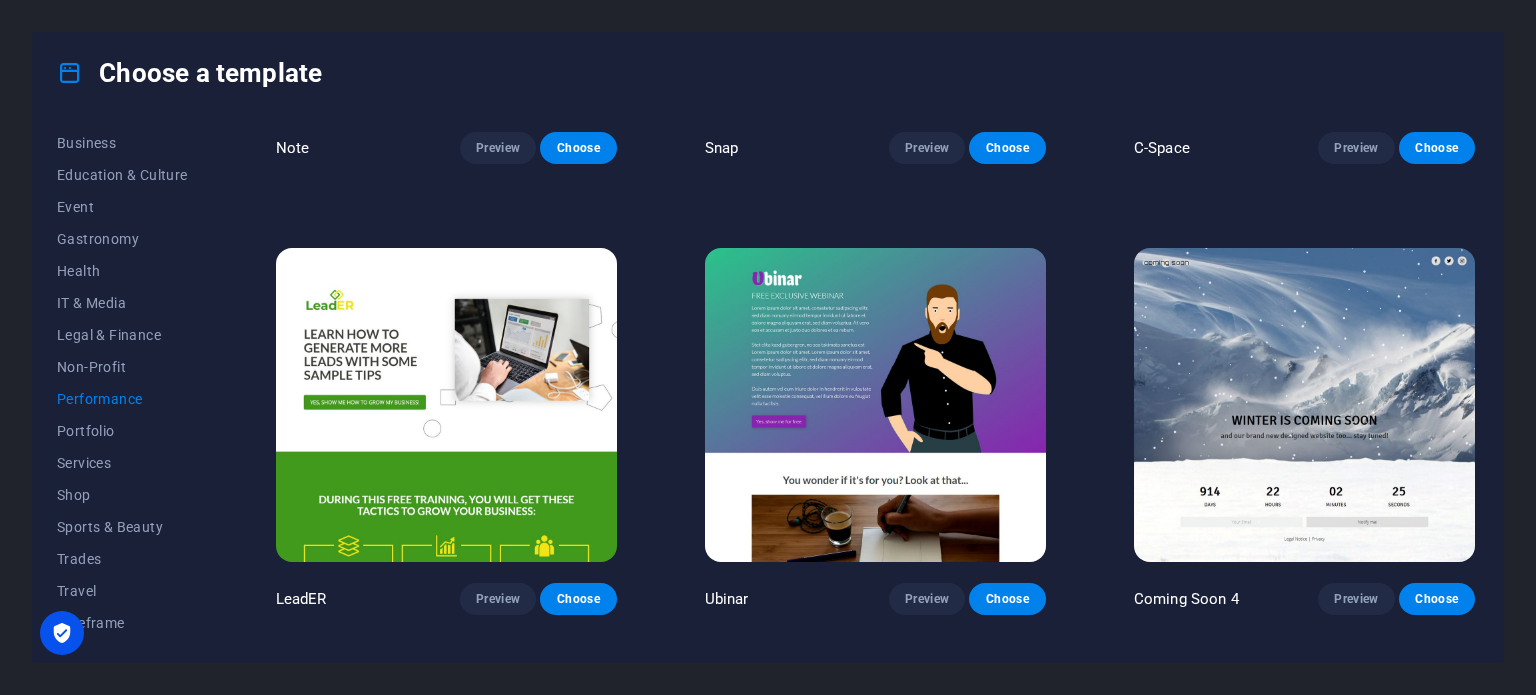 scroll, scrollTop: 1708, scrollLeft: 0, axis: vertical 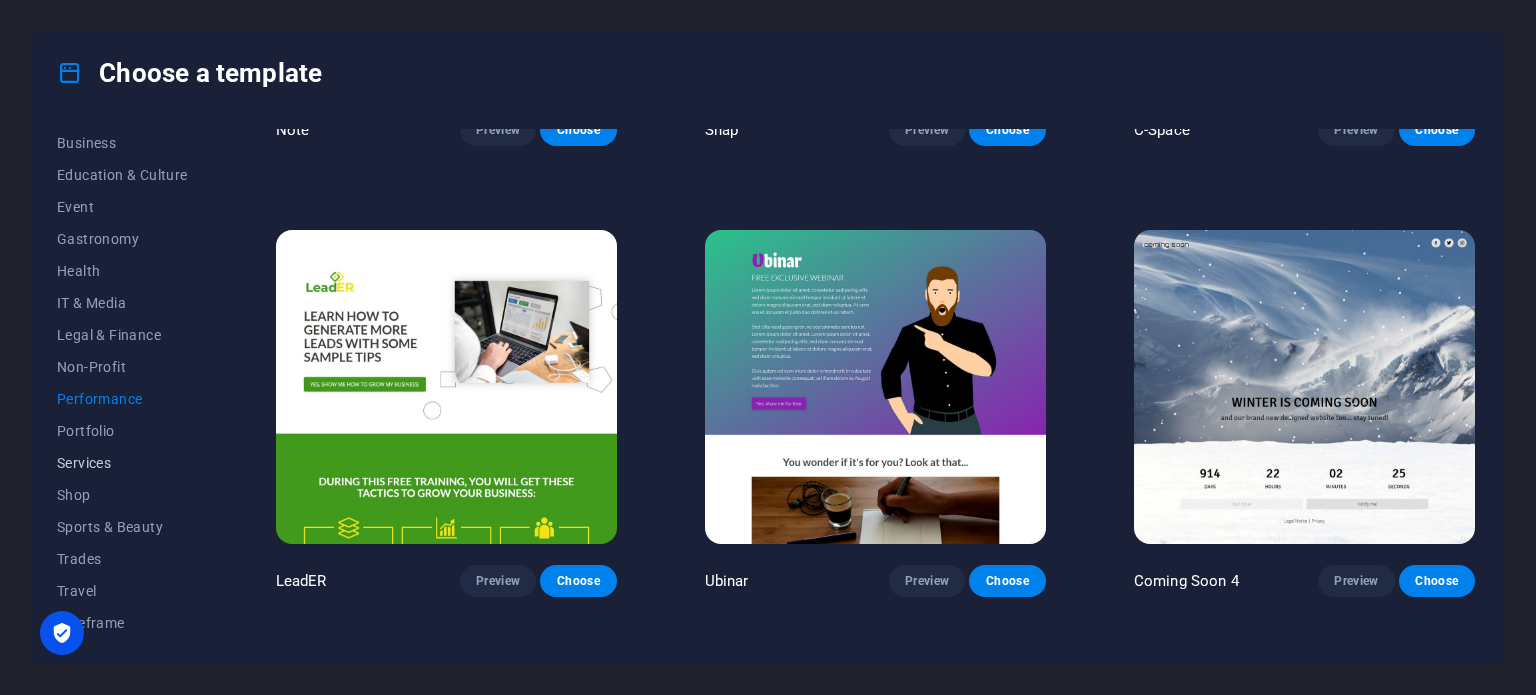 click on "Services" at bounding box center (122, 463) 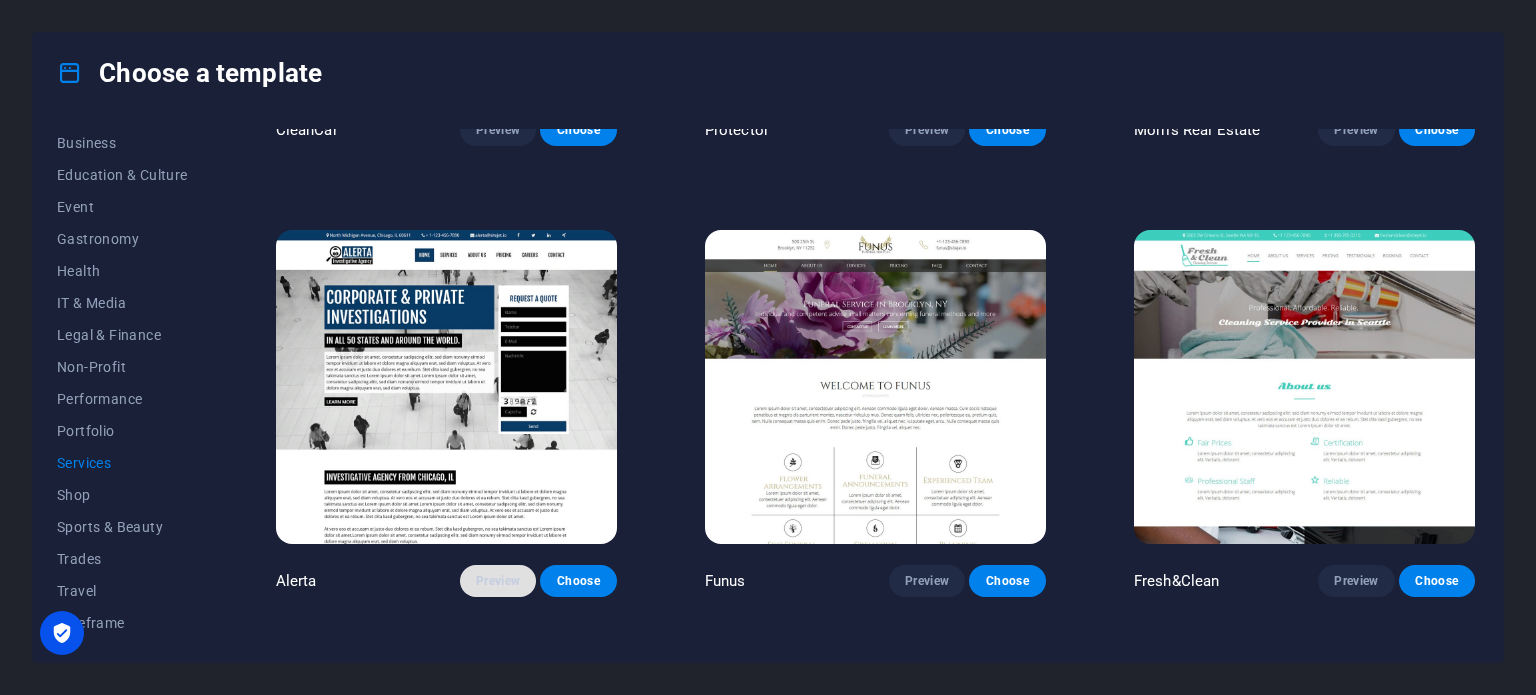 click on "Preview" at bounding box center (498, 581) 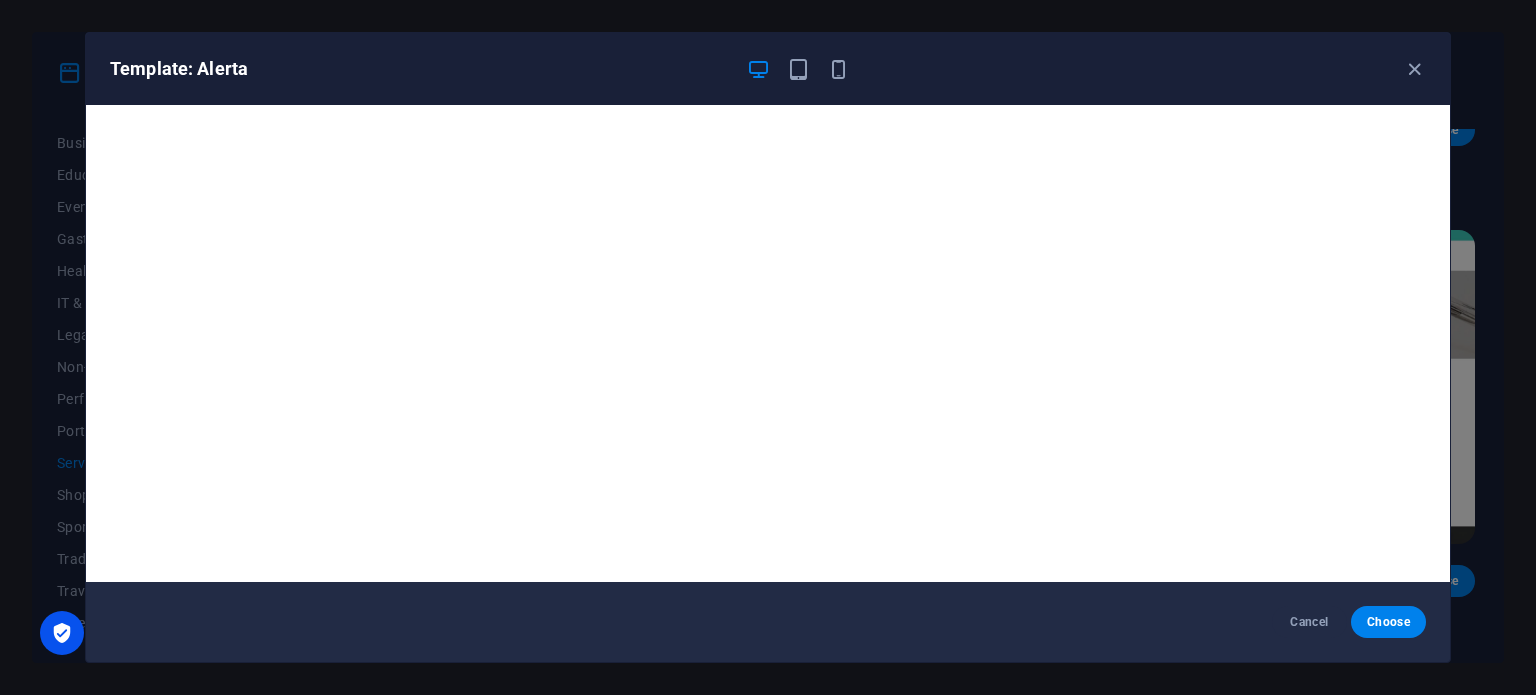 click on "Template: Alerta Cancel Choose" at bounding box center (768, 347) 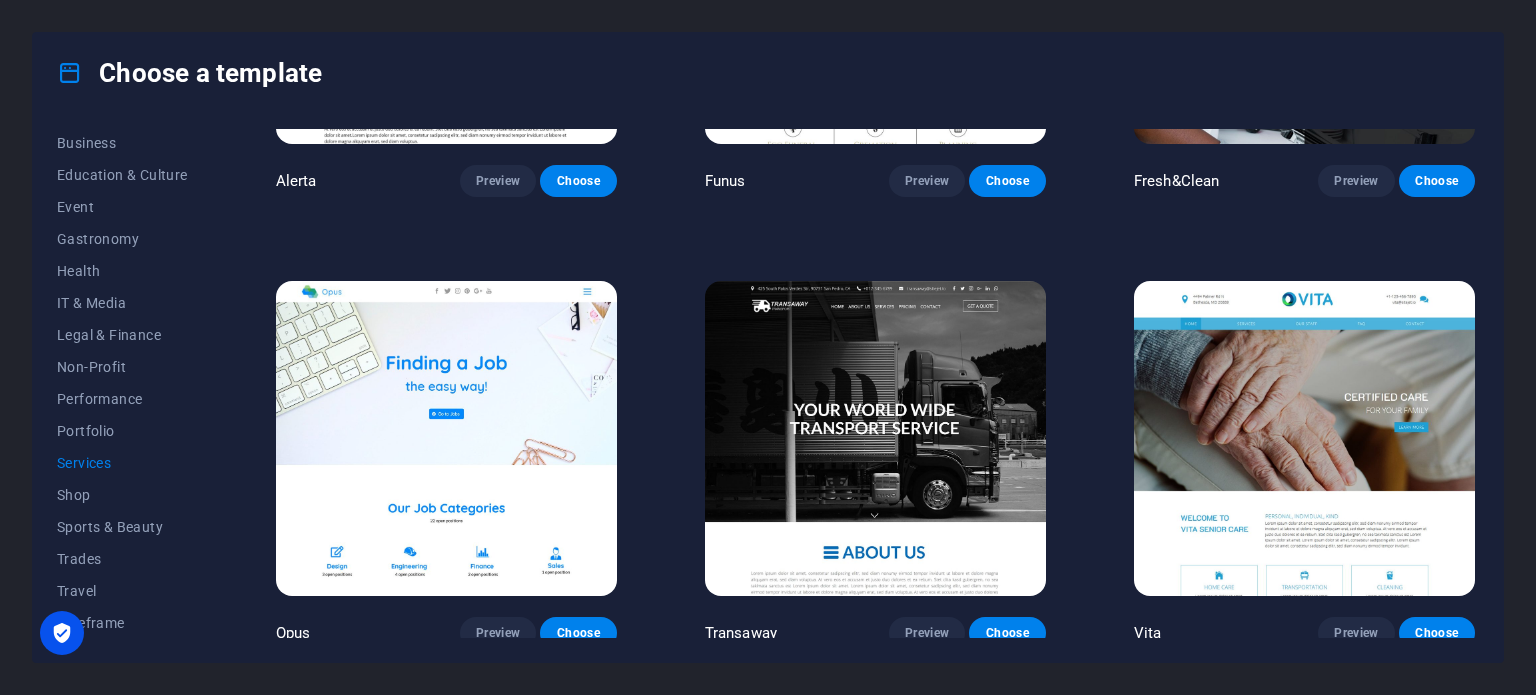 scroll, scrollTop: 2556, scrollLeft: 0, axis: vertical 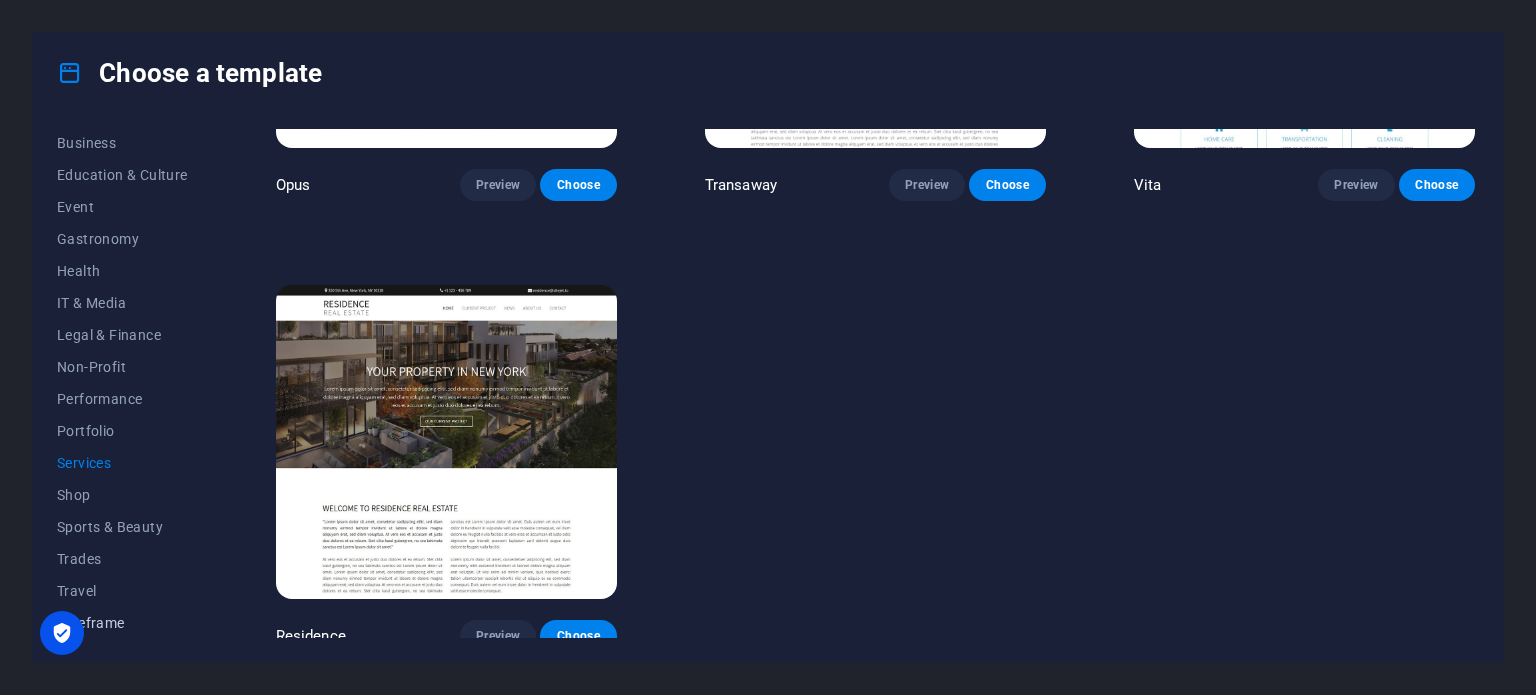 click on "Wireframe" at bounding box center (122, 623) 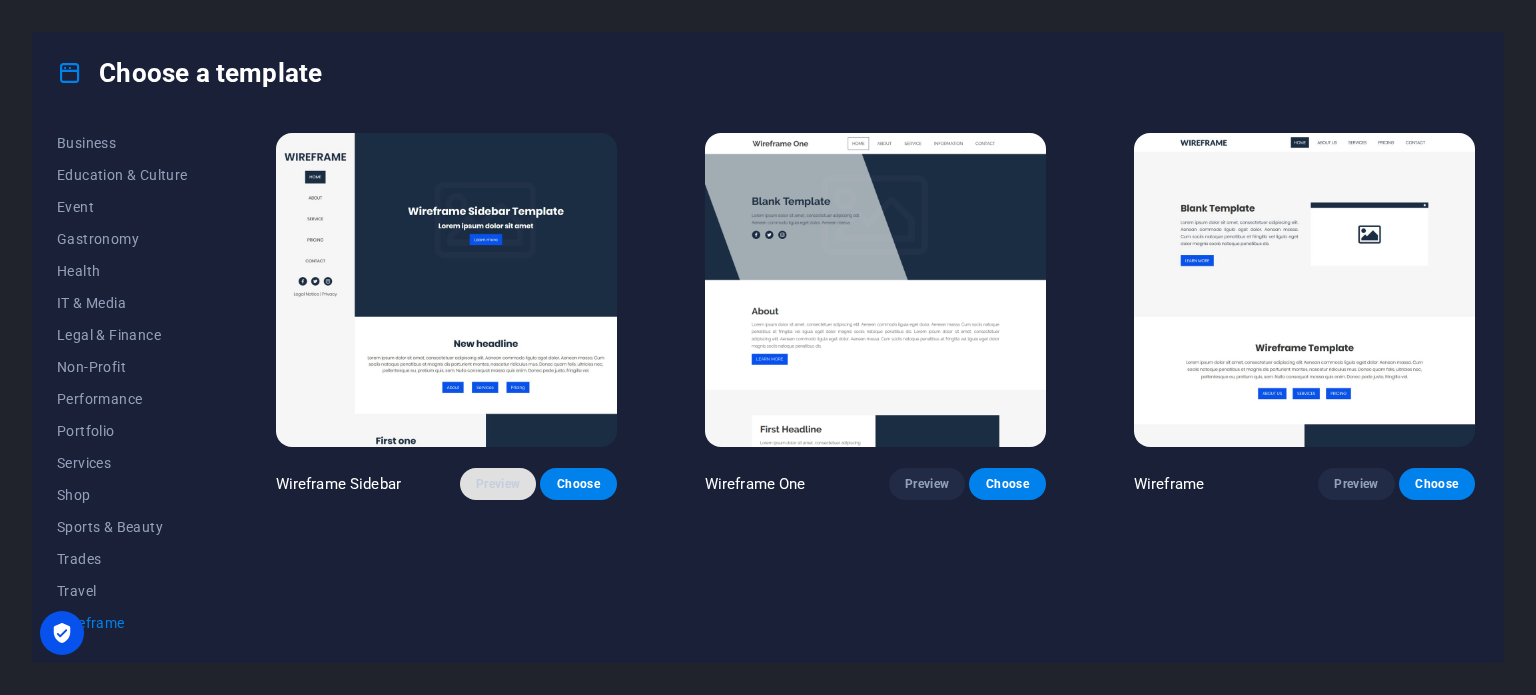 click on "Preview" at bounding box center [498, 484] 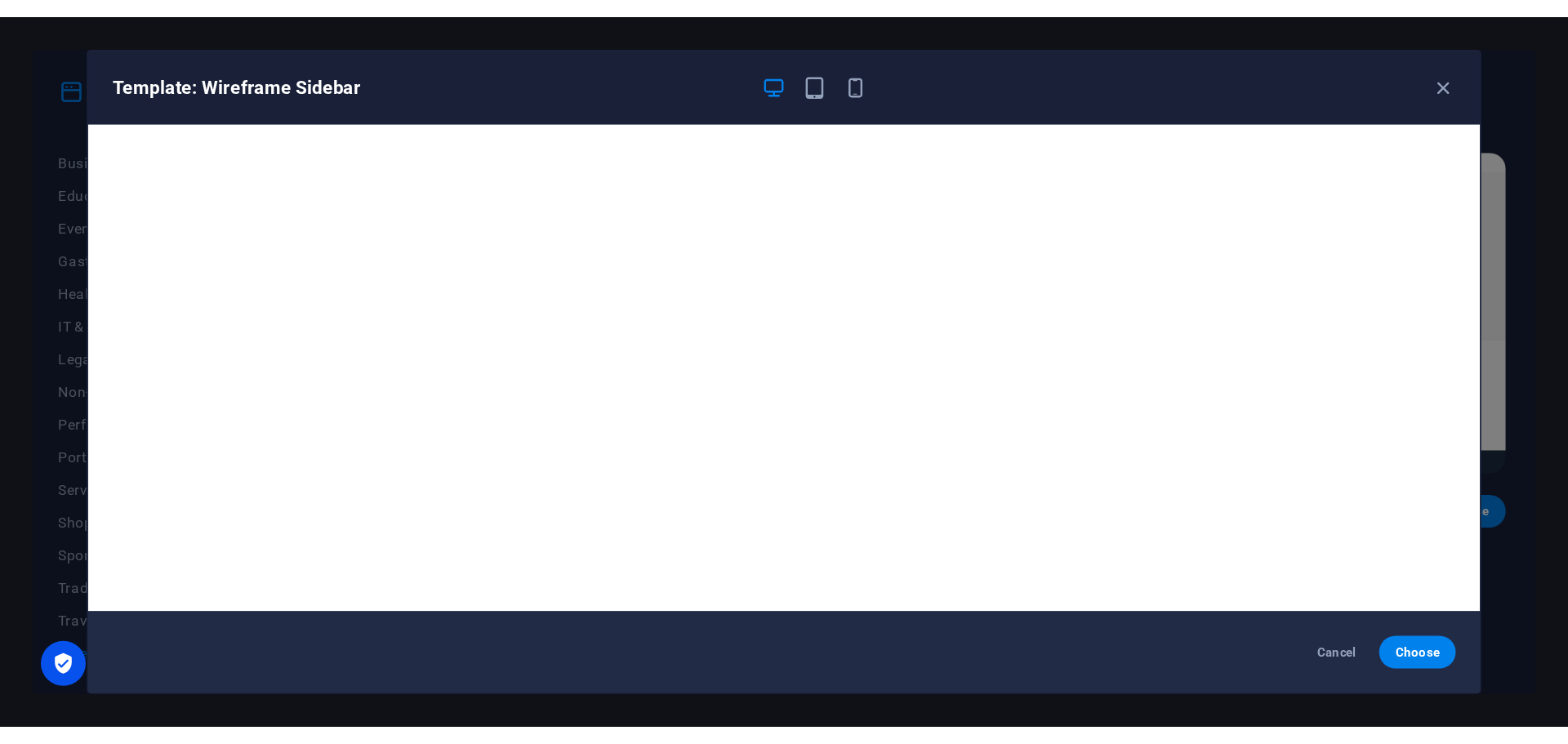 scroll, scrollTop: 4, scrollLeft: 0, axis: vertical 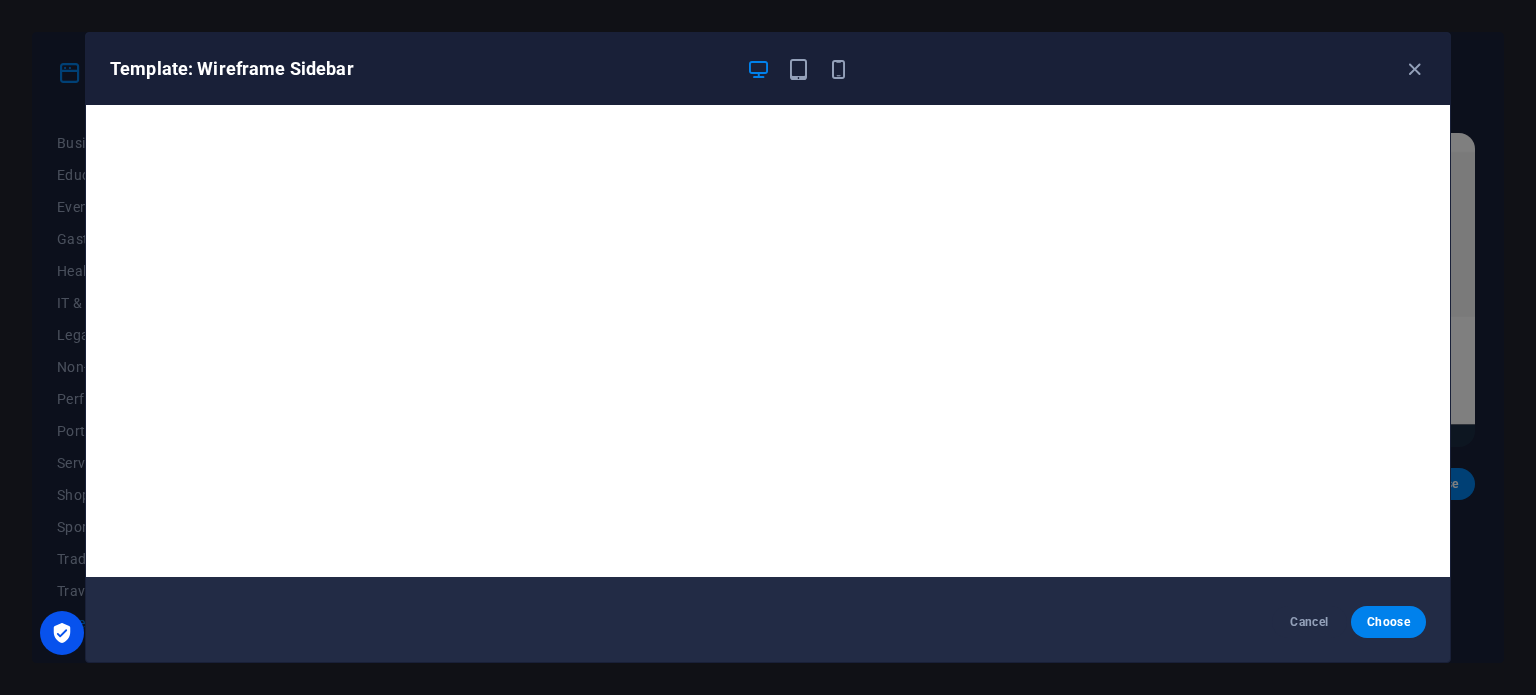 click on "Template: Wireframe Sidebar Cancel Choose" at bounding box center (768, 347) 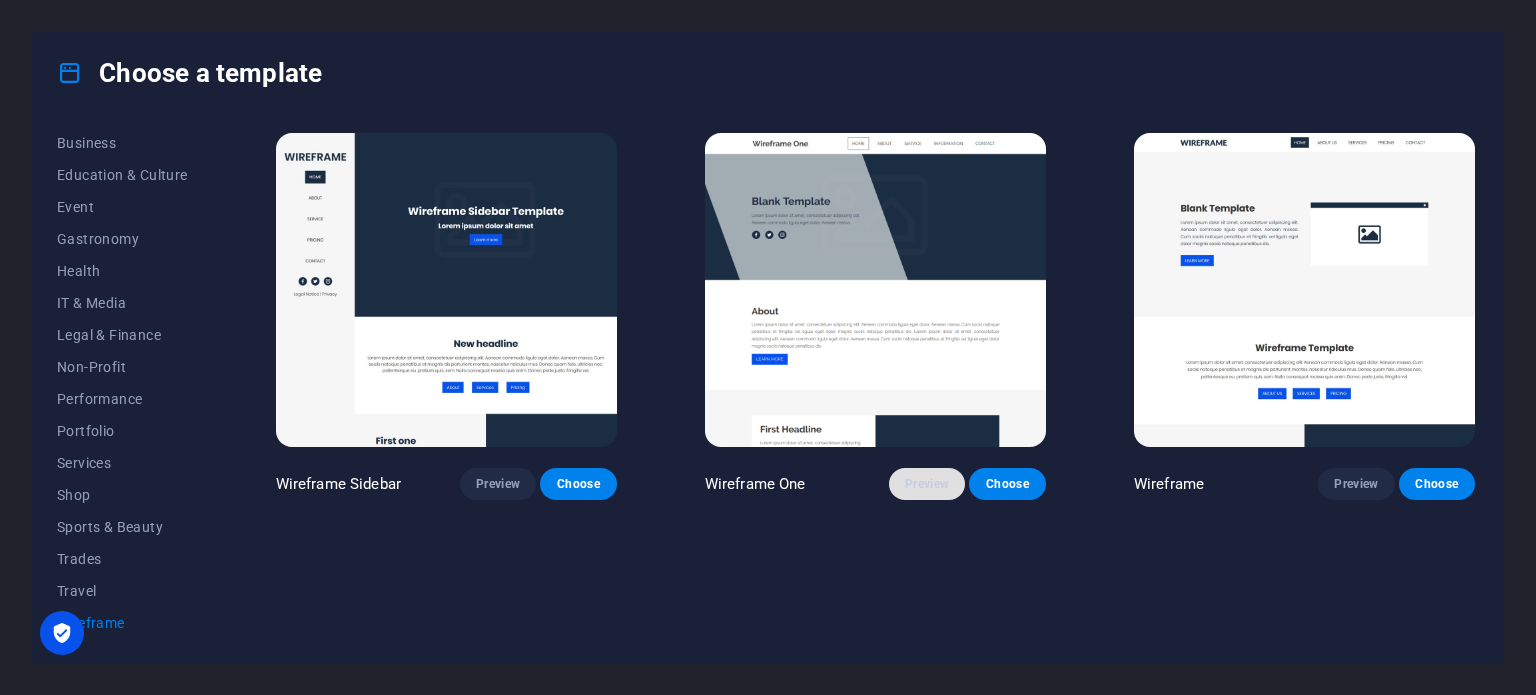 click on "Preview" at bounding box center [927, 484] 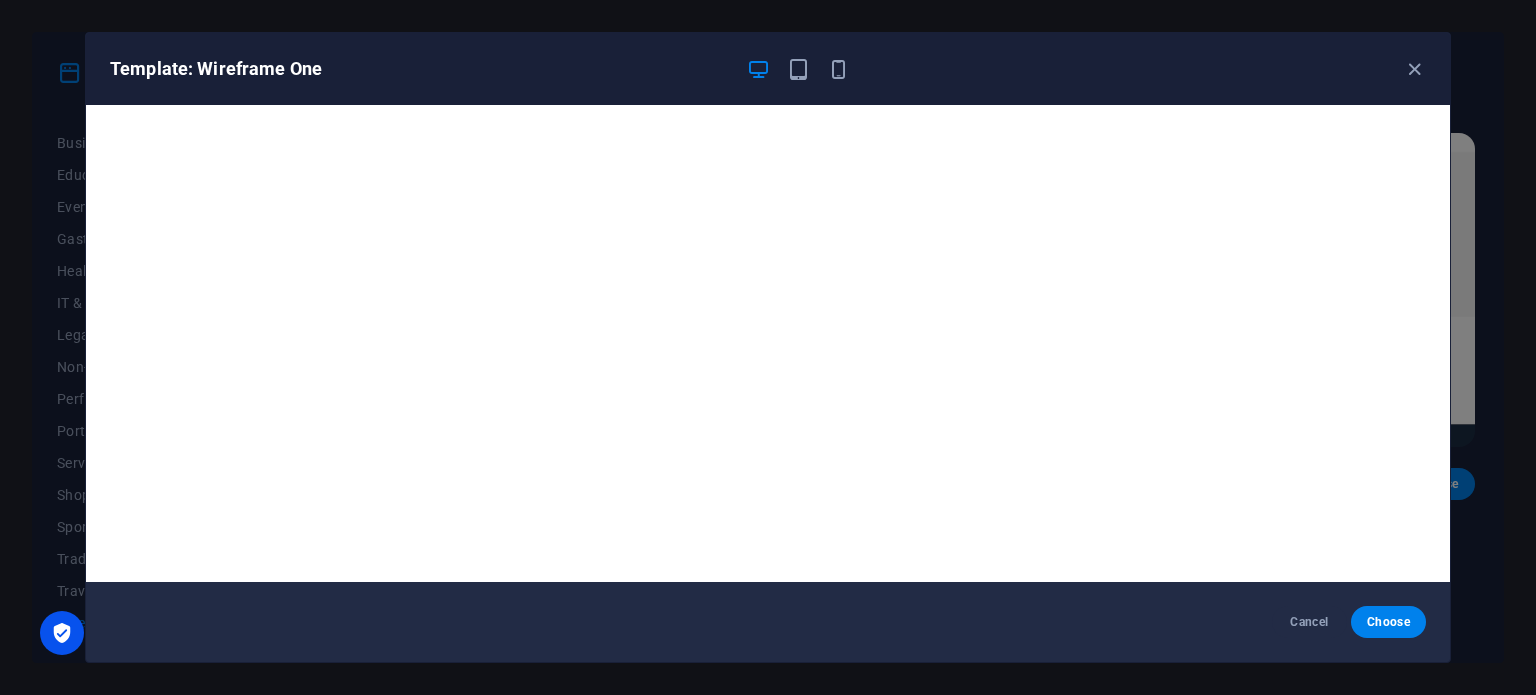 click on "Template: Wireframe One Cancel Choose" at bounding box center (768, 347) 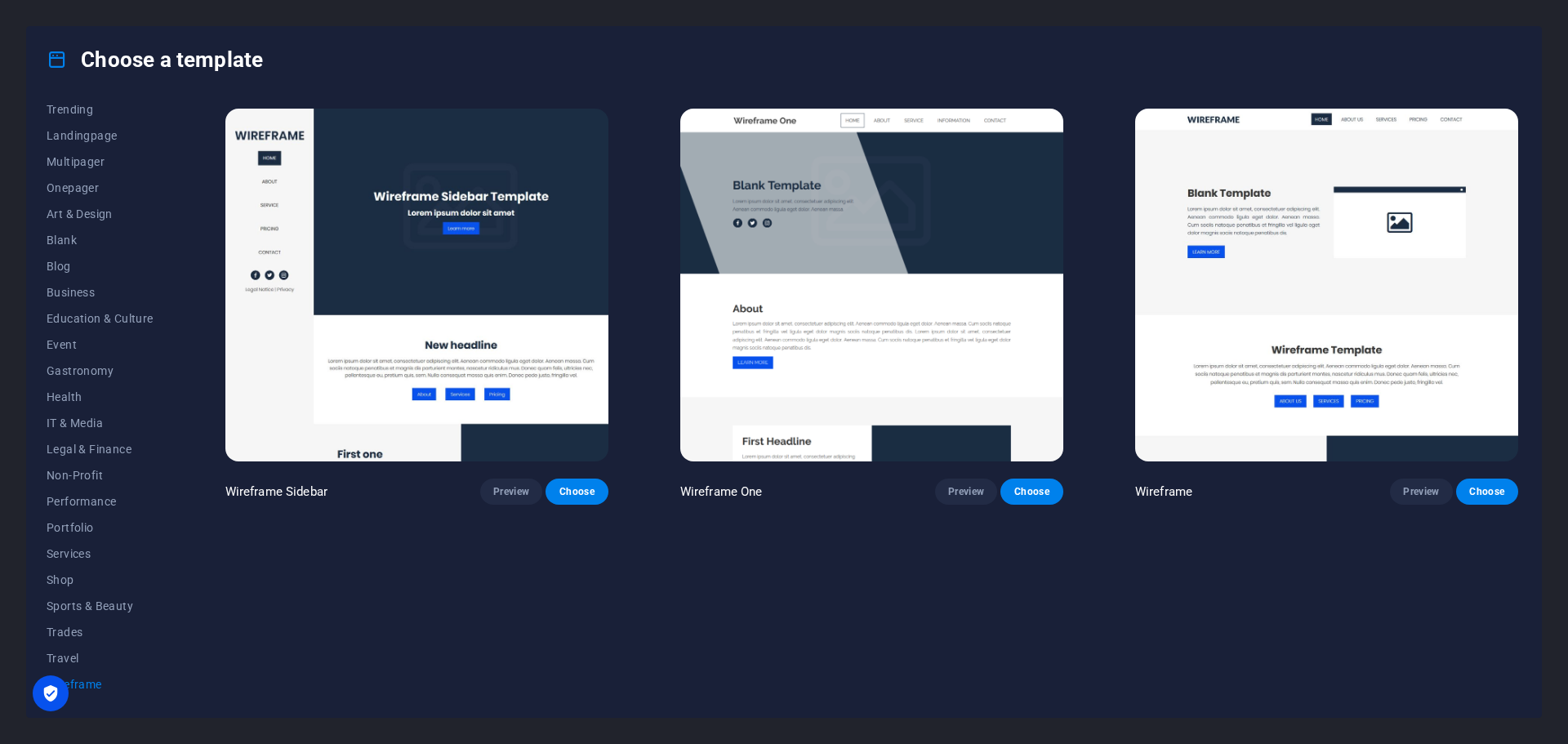 scroll, scrollTop: 87, scrollLeft: 0, axis: vertical 